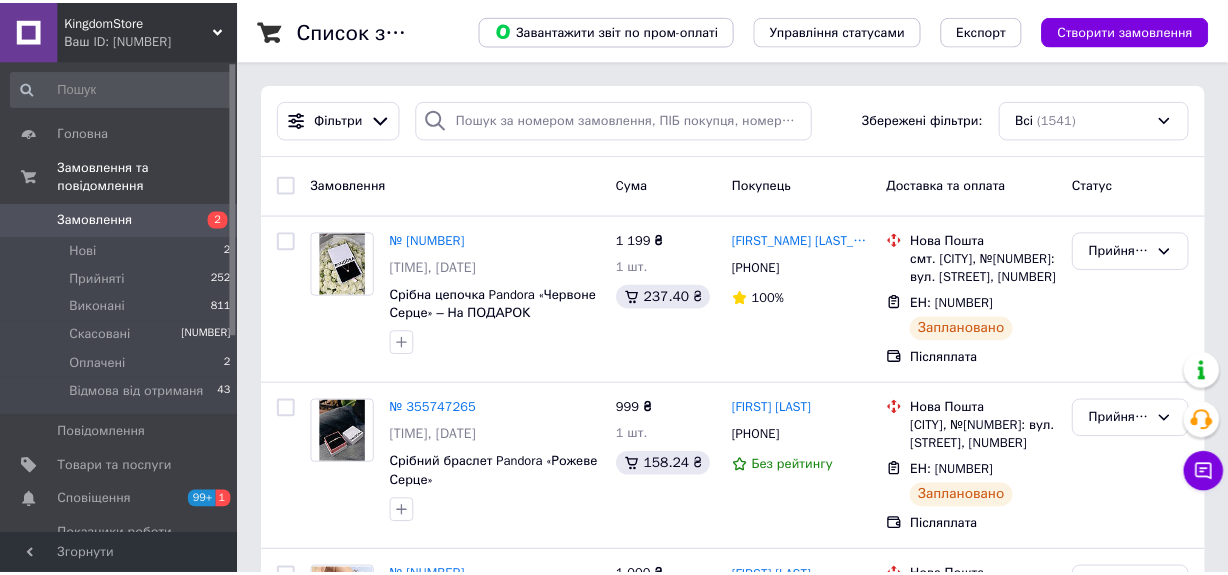 scroll, scrollTop: 0, scrollLeft: 0, axis: both 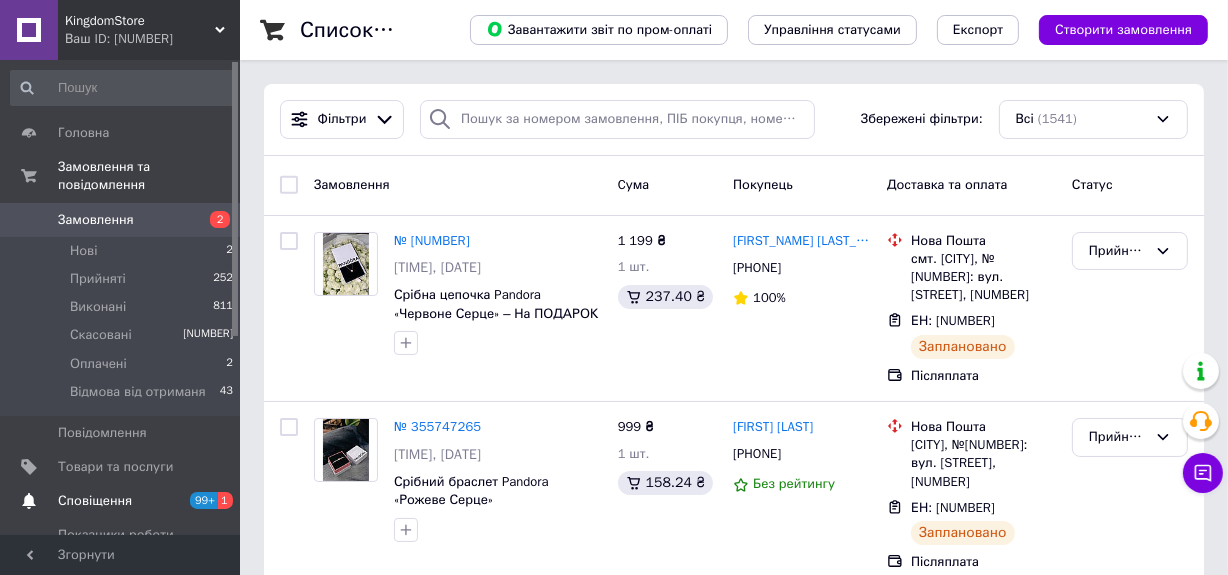 click on "Сповіщення" at bounding box center (95, 501) 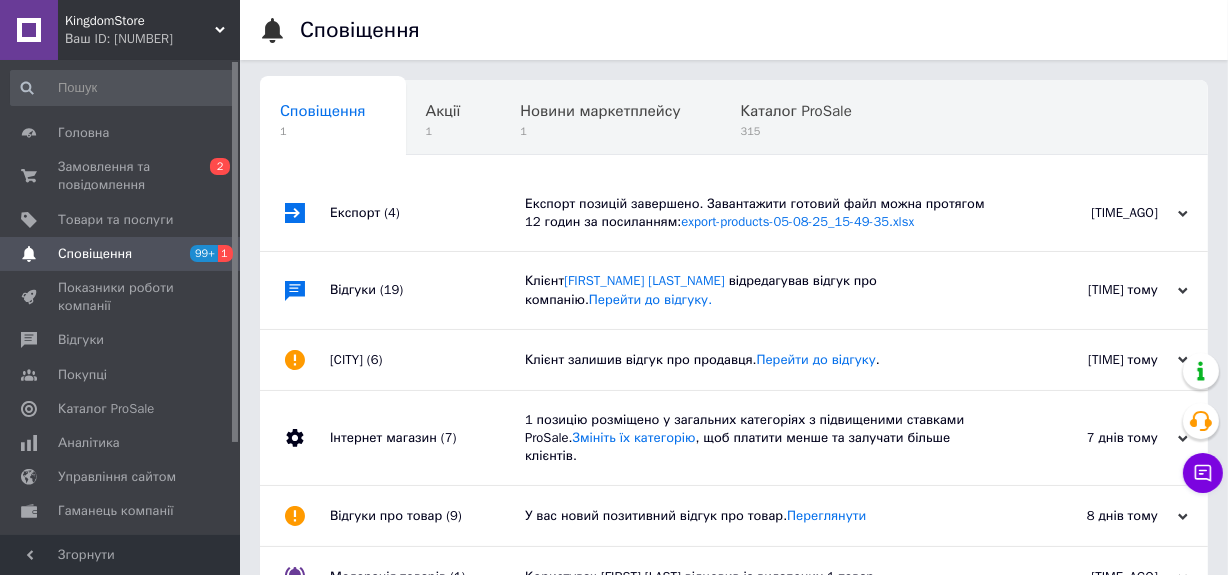 scroll, scrollTop: 0, scrollLeft: 10, axis: horizontal 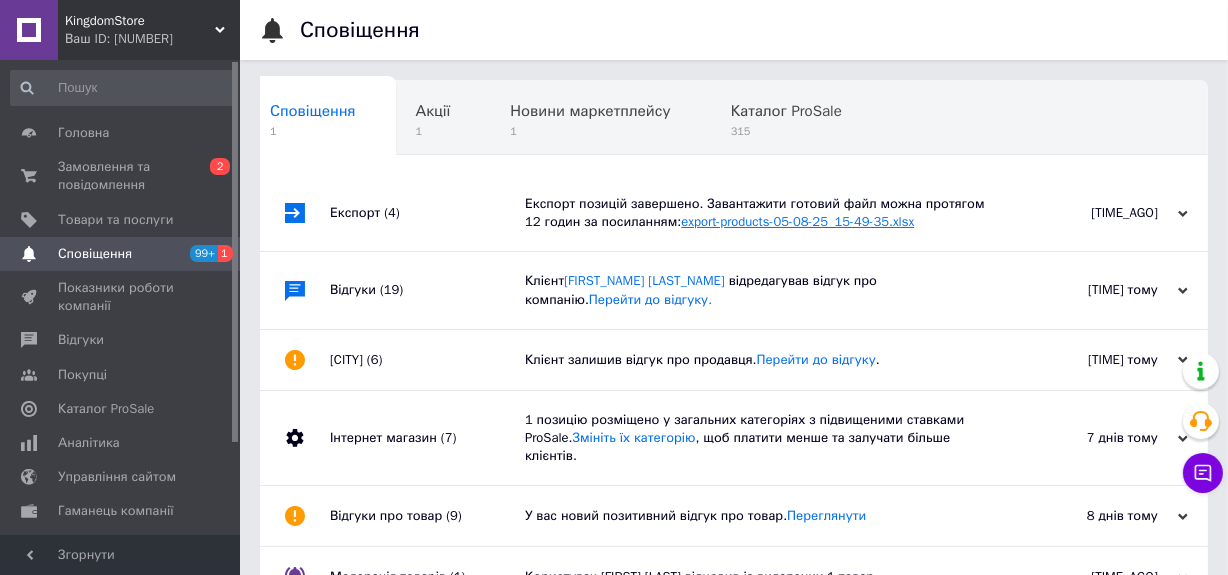 click on "export-products-05-08-25_15-49-35.xlsx" at bounding box center [797, 221] 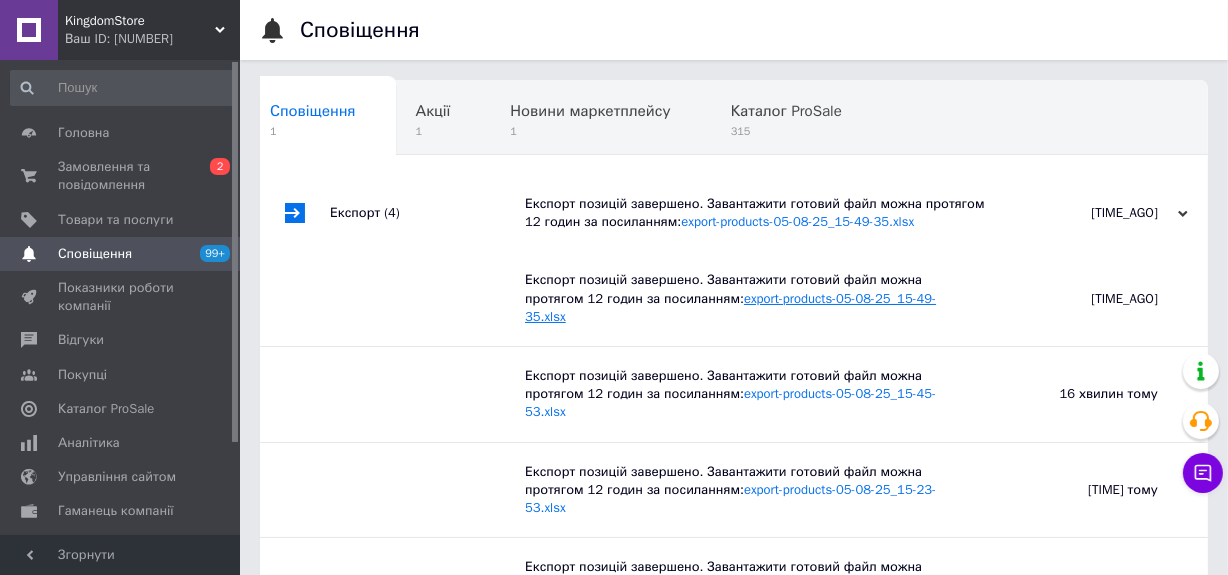 click on "export-products-05-08-25_15-49-35.xlsx" at bounding box center [730, 307] 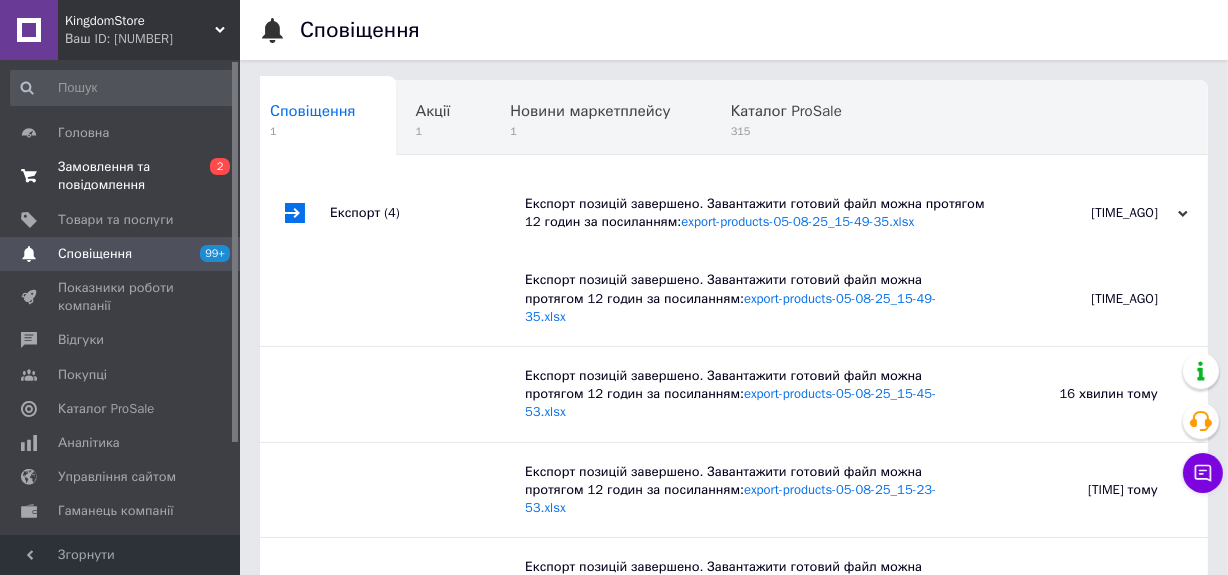 click on "Замовлення та повідомлення" at bounding box center (121, 176) 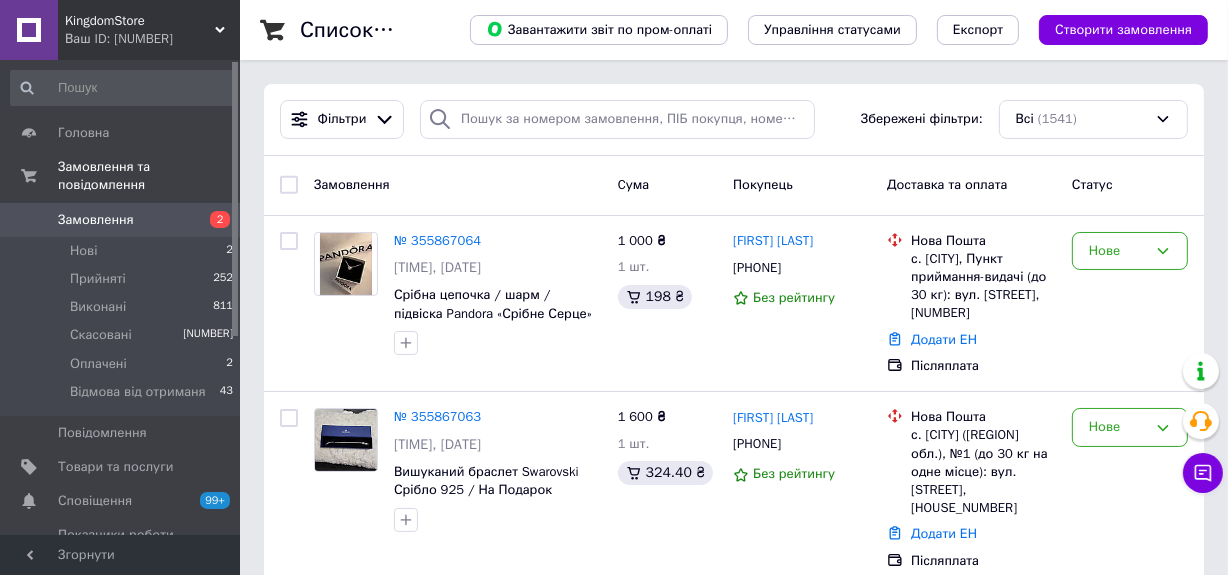 scroll, scrollTop: 181, scrollLeft: 0, axis: vertical 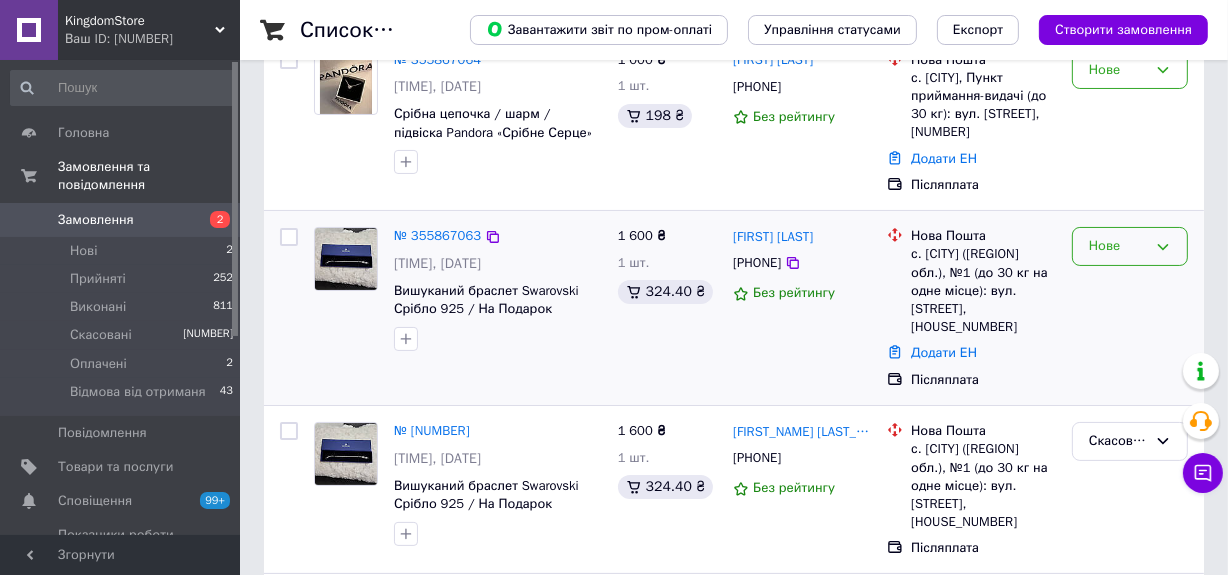 click on "Нове" at bounding box center [1118, 246] 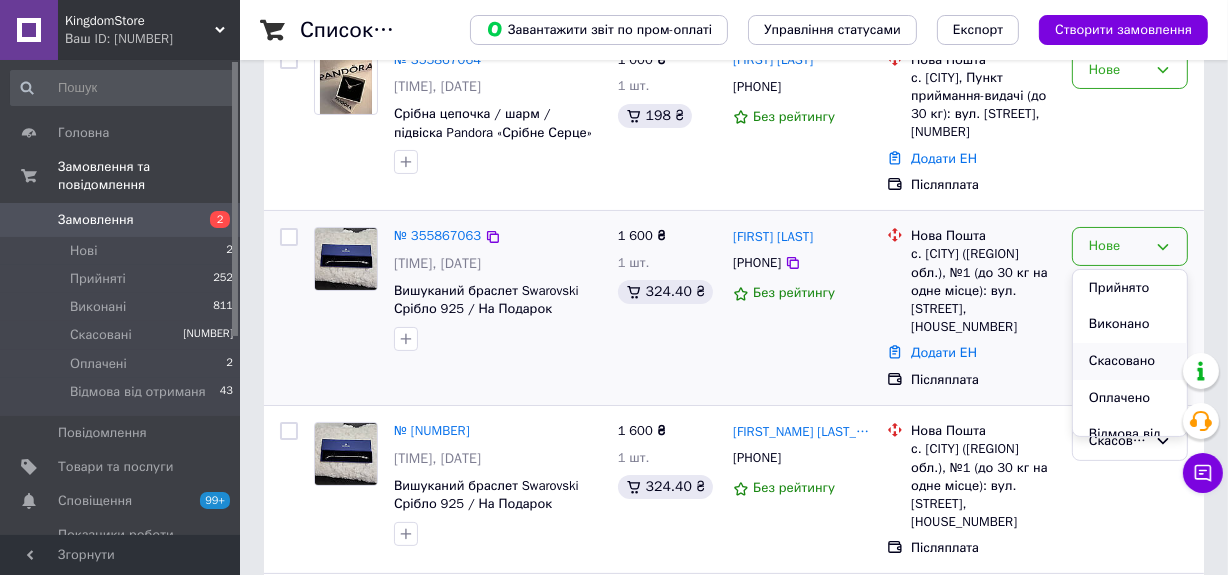 click on "Скасовано" at bounding box center [1130, 361] 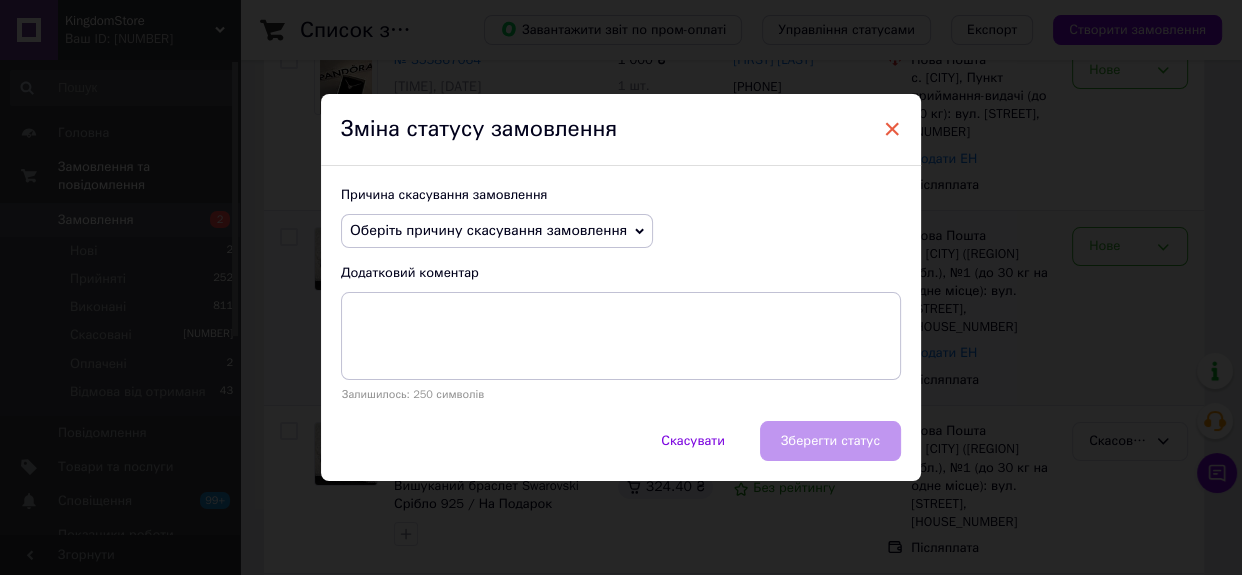 click on "×" at bounding box center (892, 129) 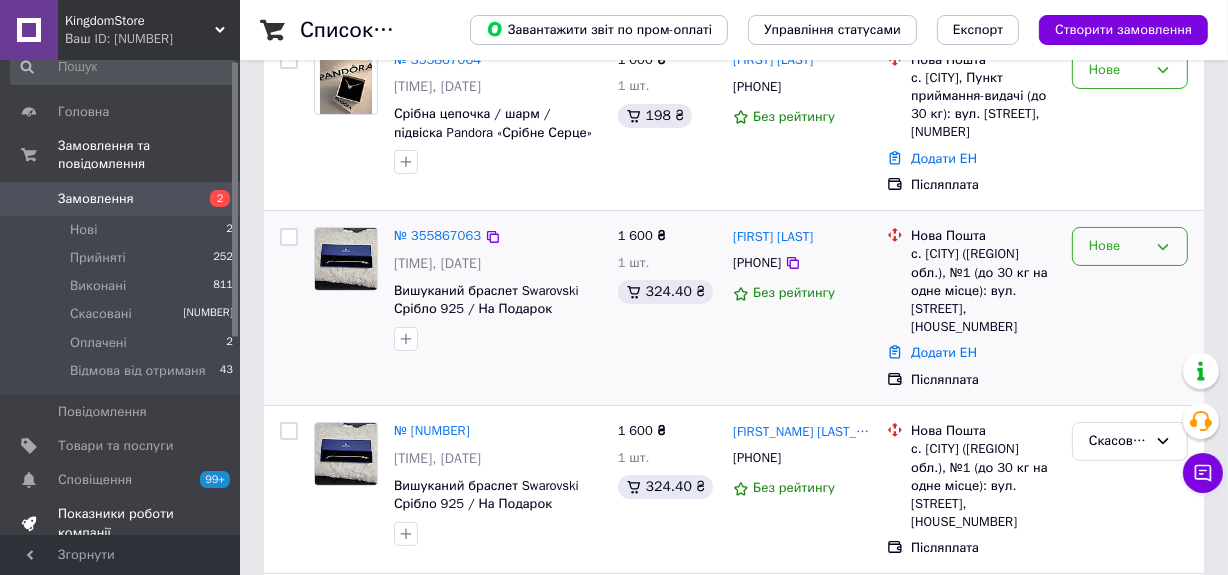scroll, scrollTop: 90, scrollLeft: 0, axis: vertical 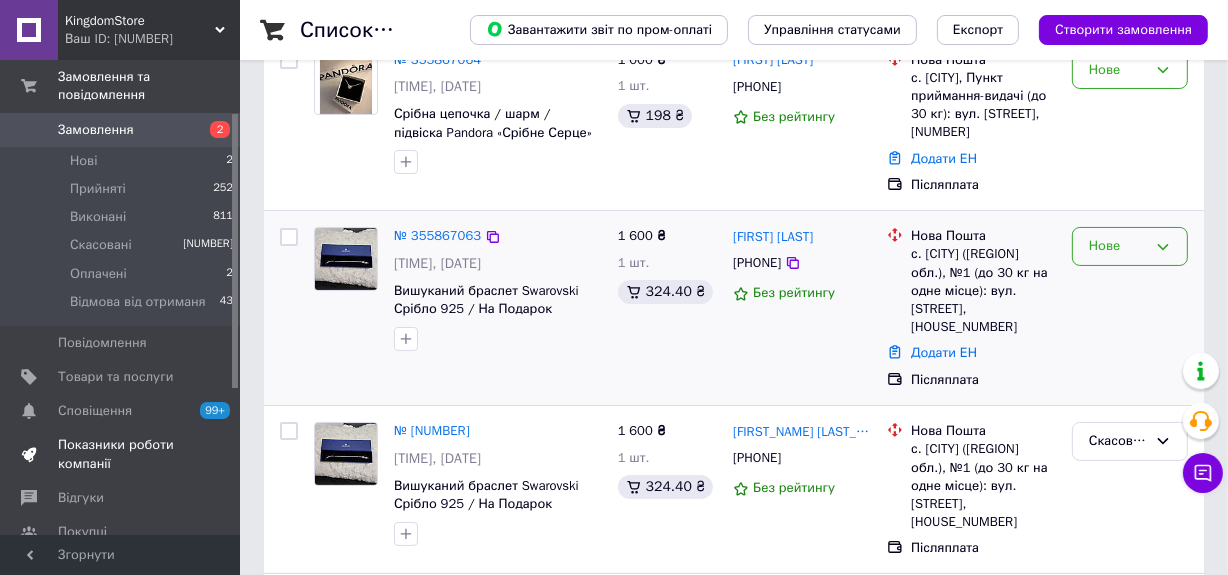 click on "Показники роботи компанії" at bounding box center [121, 454] 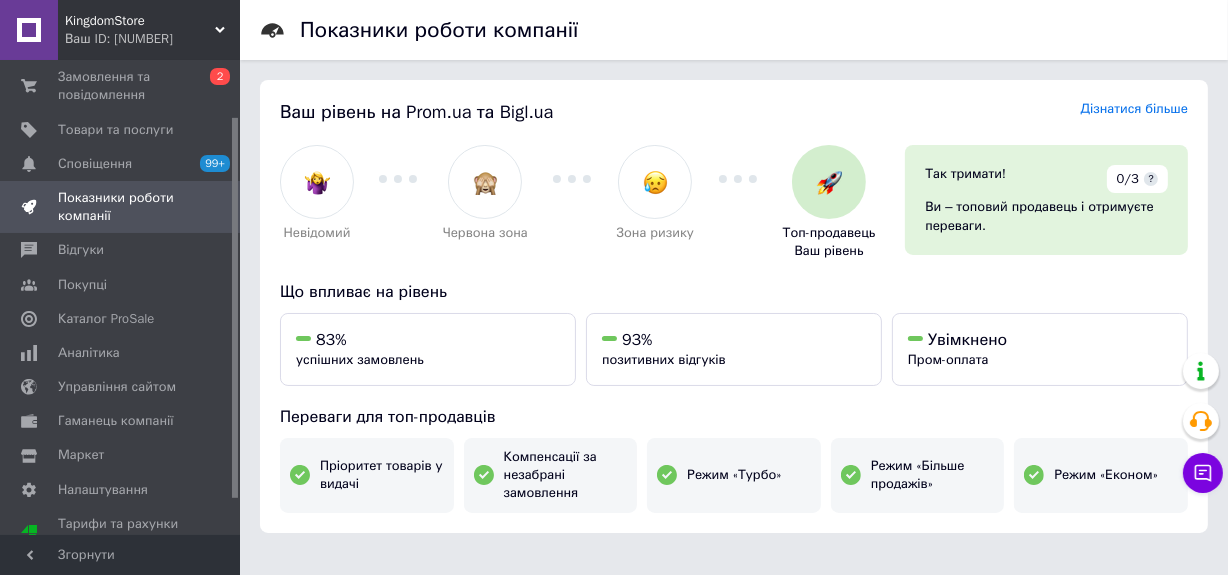 scroll, scrollTop: 0, scrollLeft: 0, axis: both 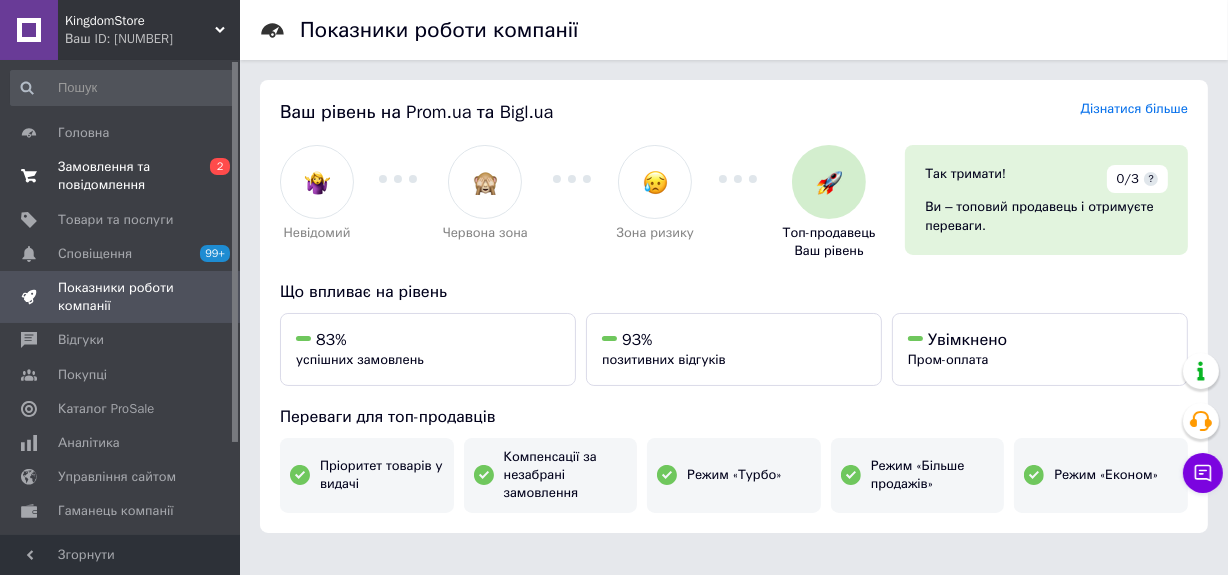 click on "Замовлення та повідомлення" at bounding box center [121, 176] 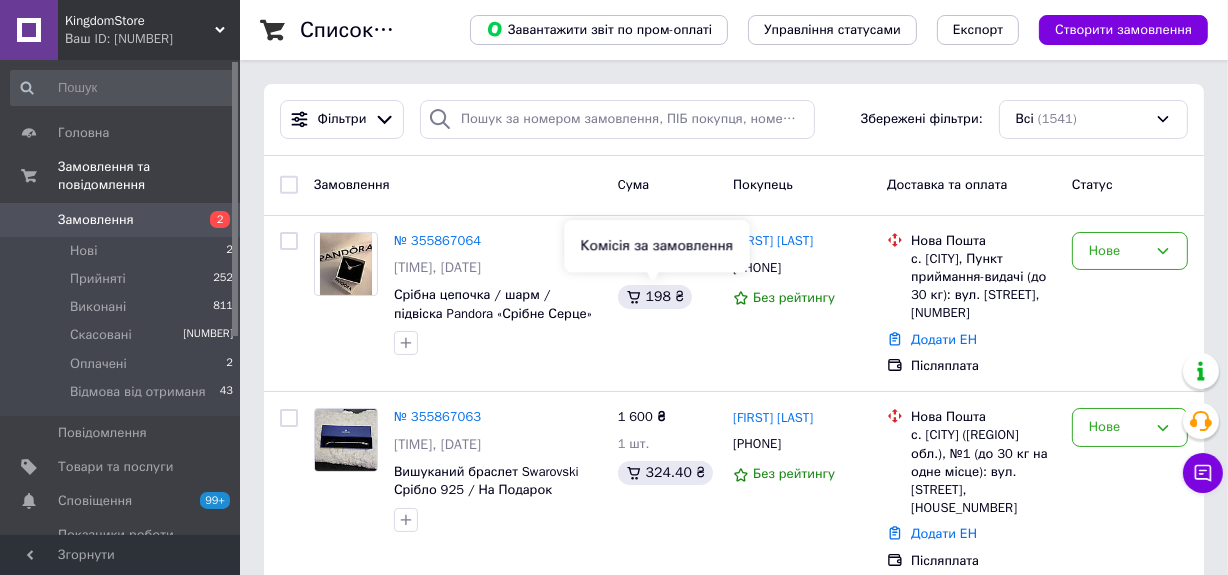 scroll, scrollTop: 0, scrollLeft: 0, axis: both 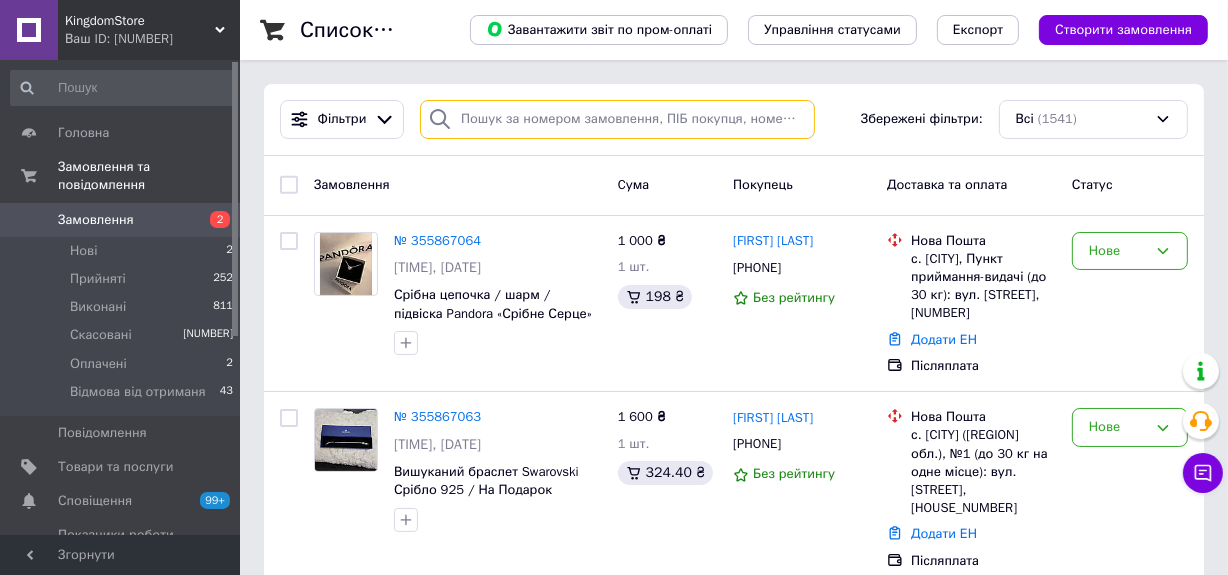 click at bounding box center [617, 119] 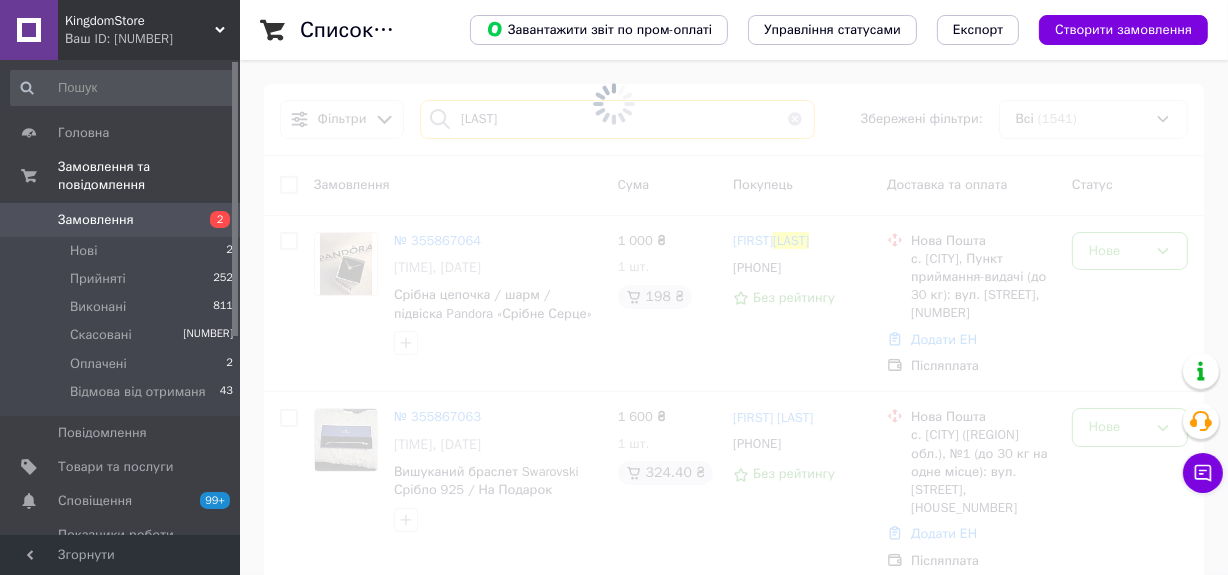 type on "[LAST]" 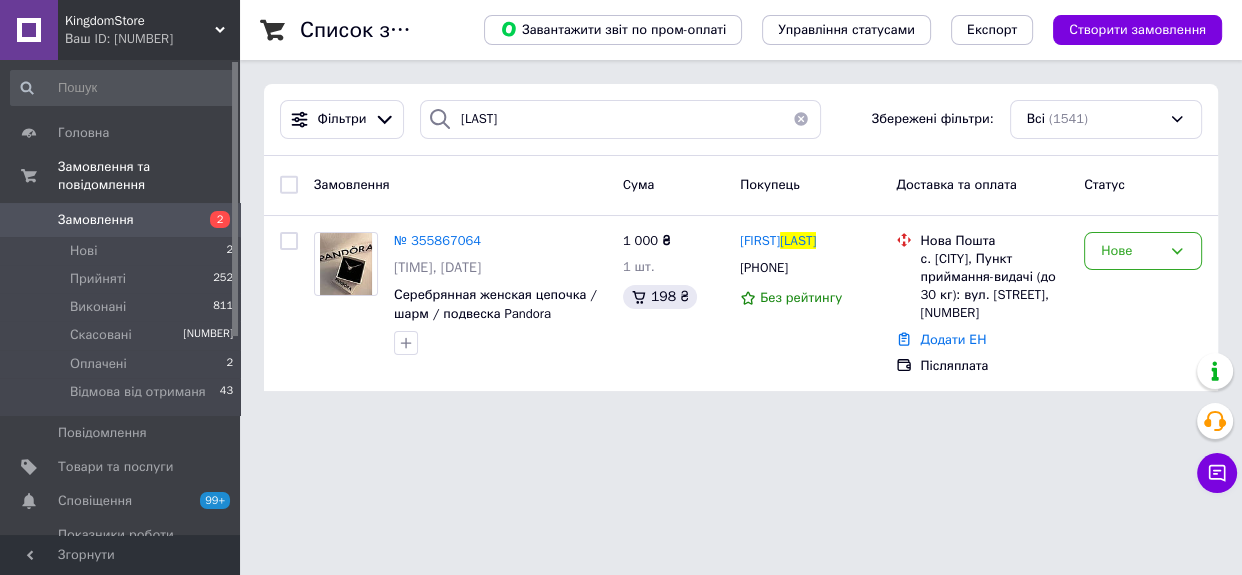 click on "Замовлення" at bounding box center (96, 220) 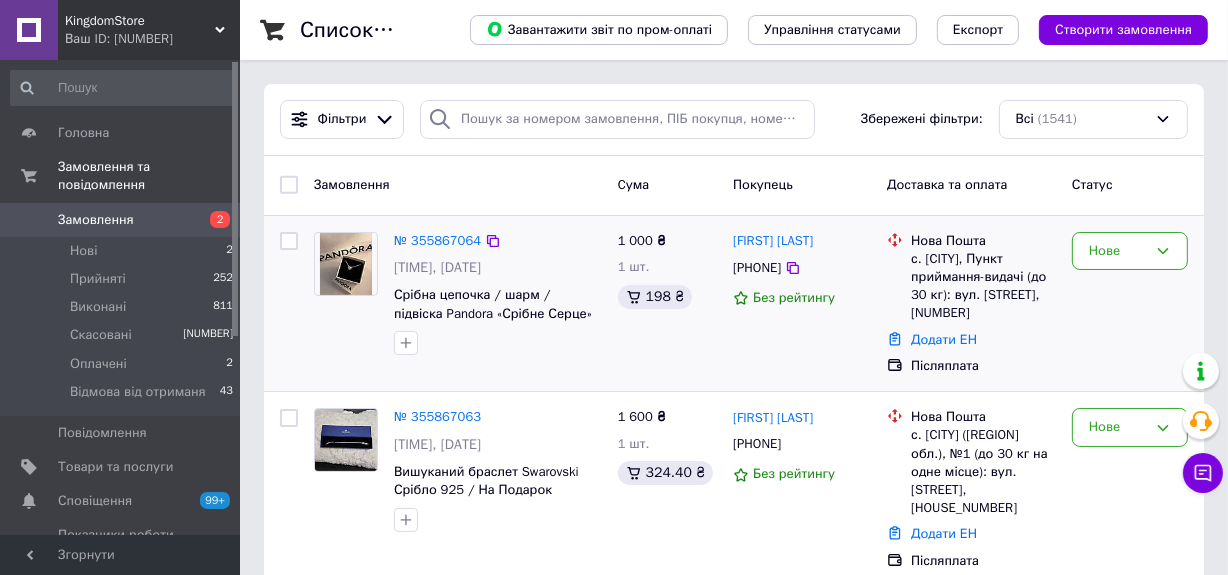 scroll, scrollTop: 90, scrollLeft: 0, axis: vertical 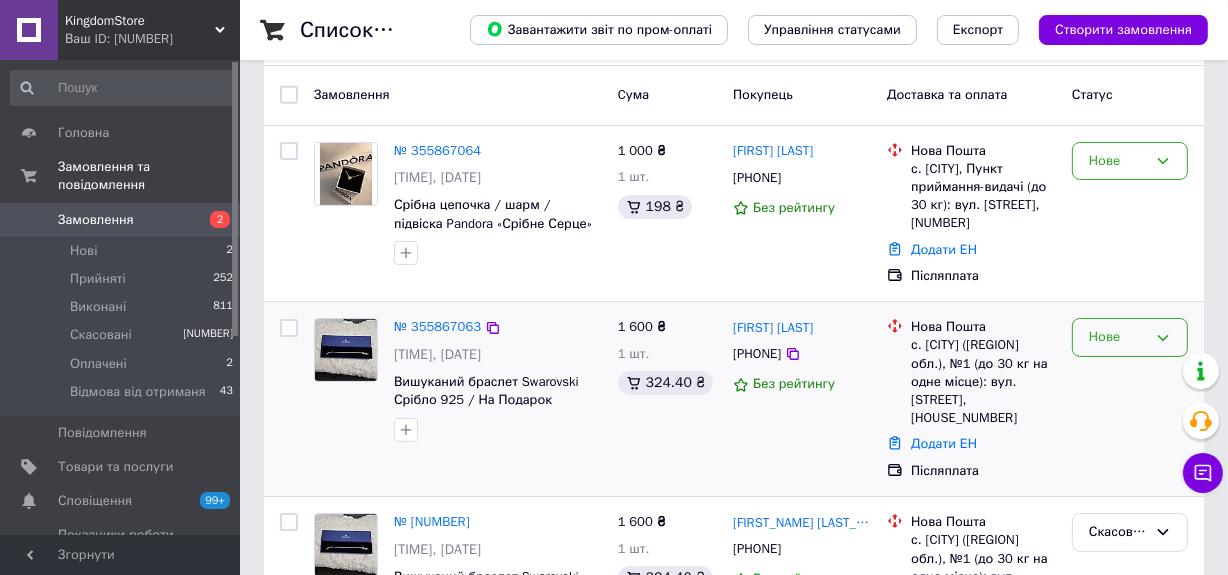 click on "Нове" at bounding box center [1118, 337] 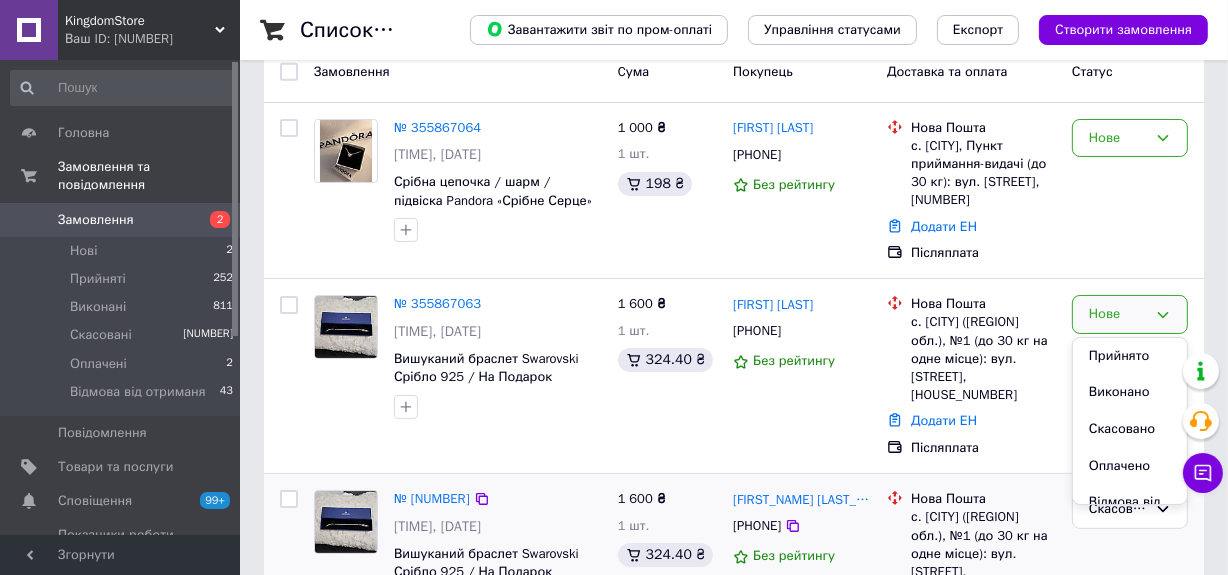 scroll, scrollTop: 181, scrollLeft: 0, axis: vertical 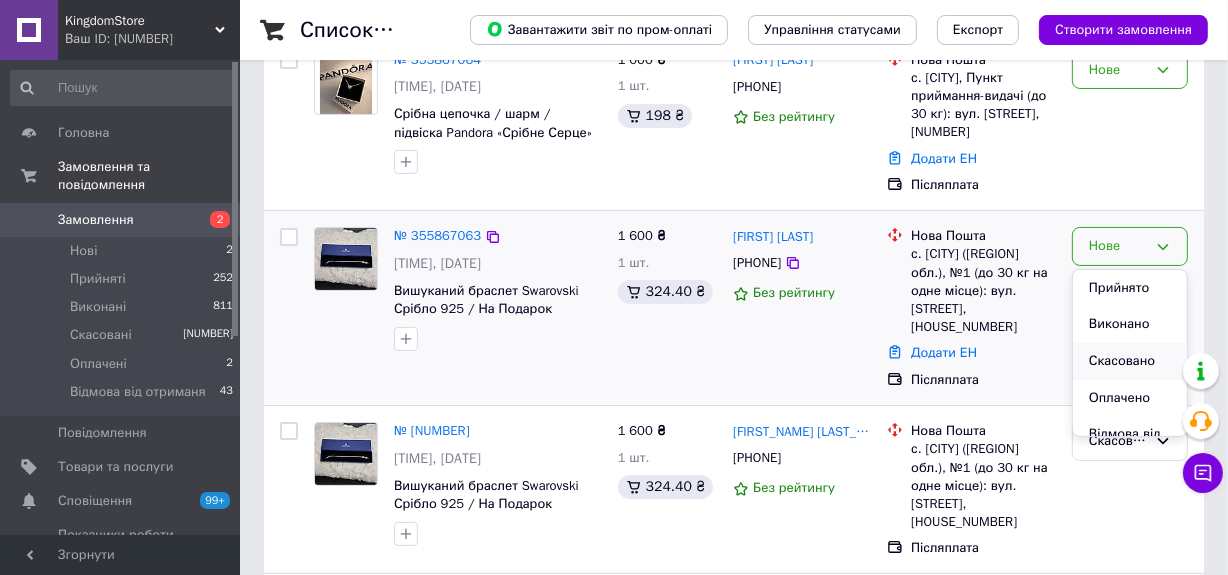 click on "Скасовано" at bounding box center [1130, 361] 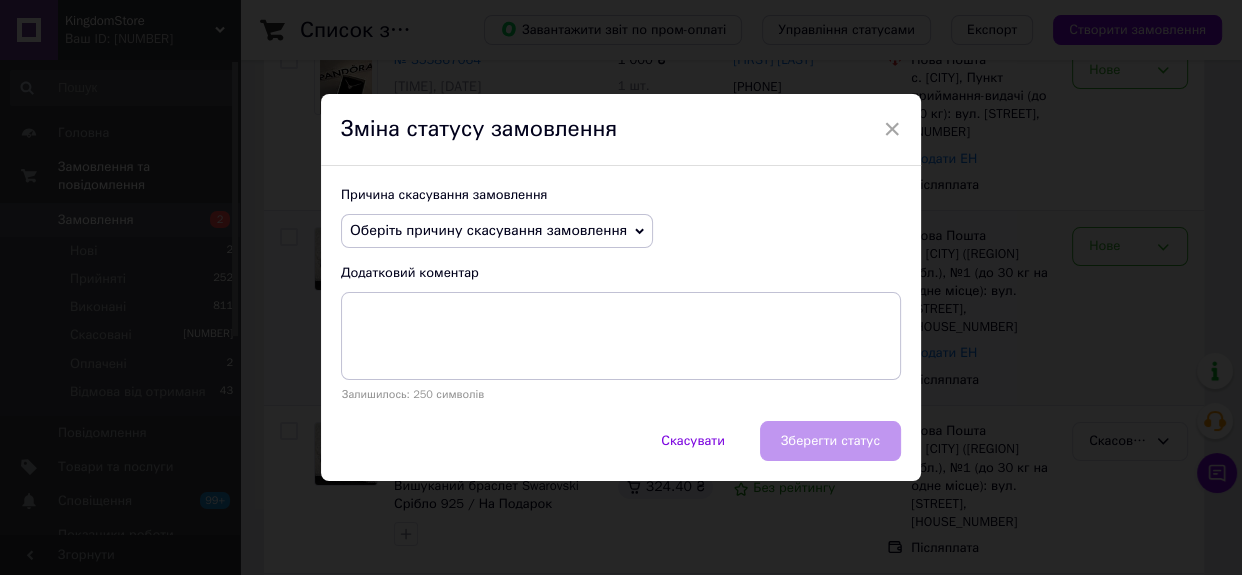 click on "Оберіть причину скасування замовлення" at bounding box center [488, 230] 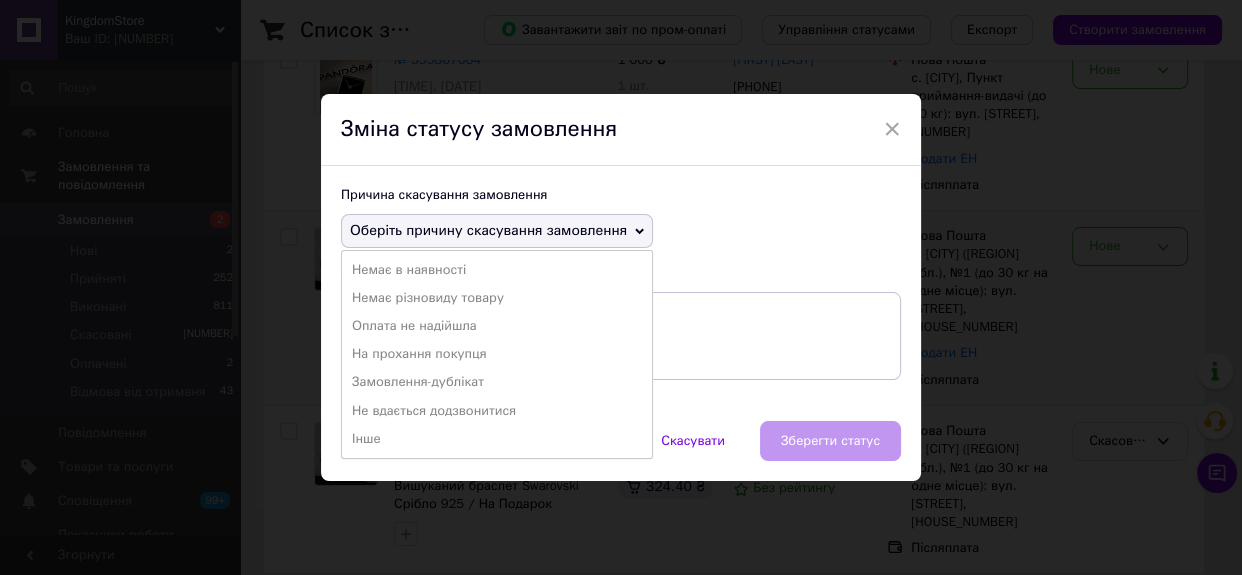 click on "Замовлення-дублікат" at bounding box center [497, 382] 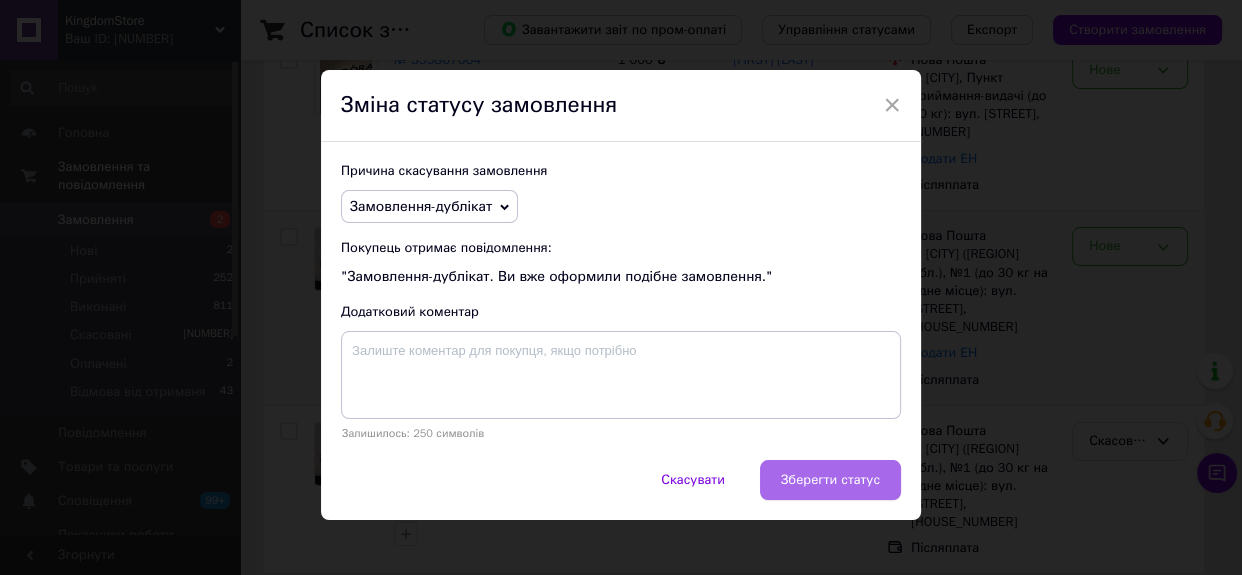 click on "Зберегти статус" at bounding box center (830, 480) 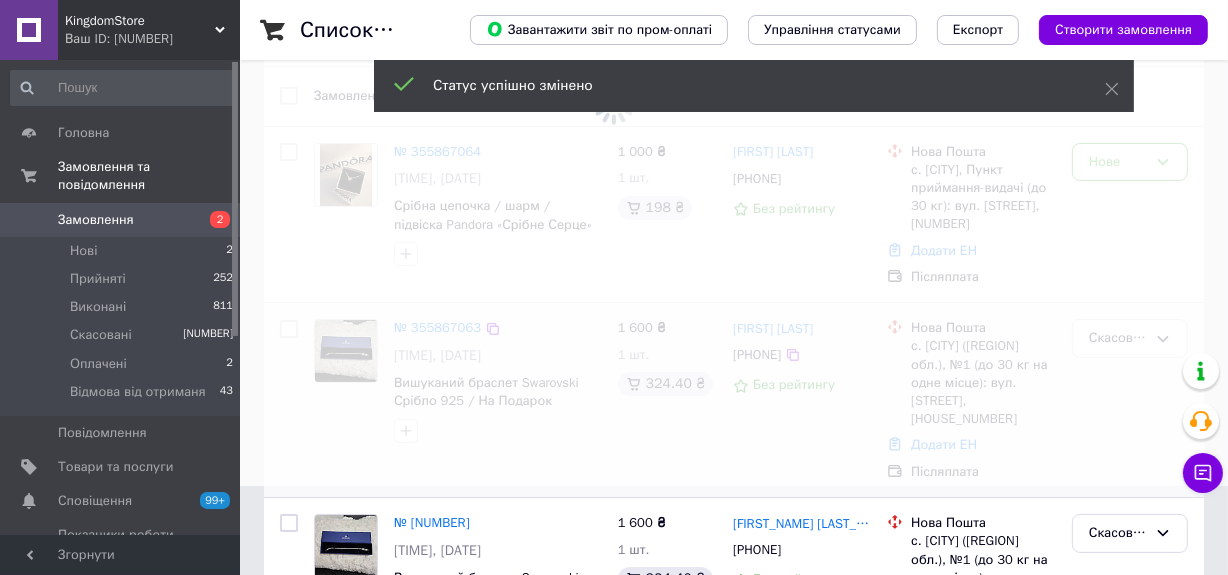 scroll, scrollTop: 0, scrollLeft: 0, axis: both 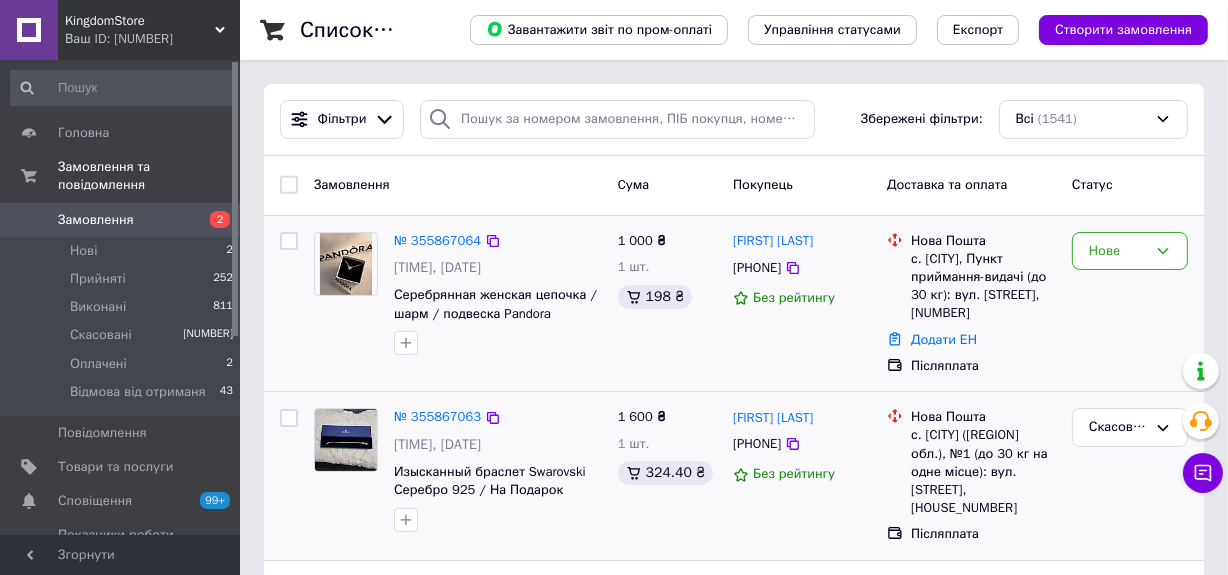 click on "№ 355867064" at bounding box center [437, 241] 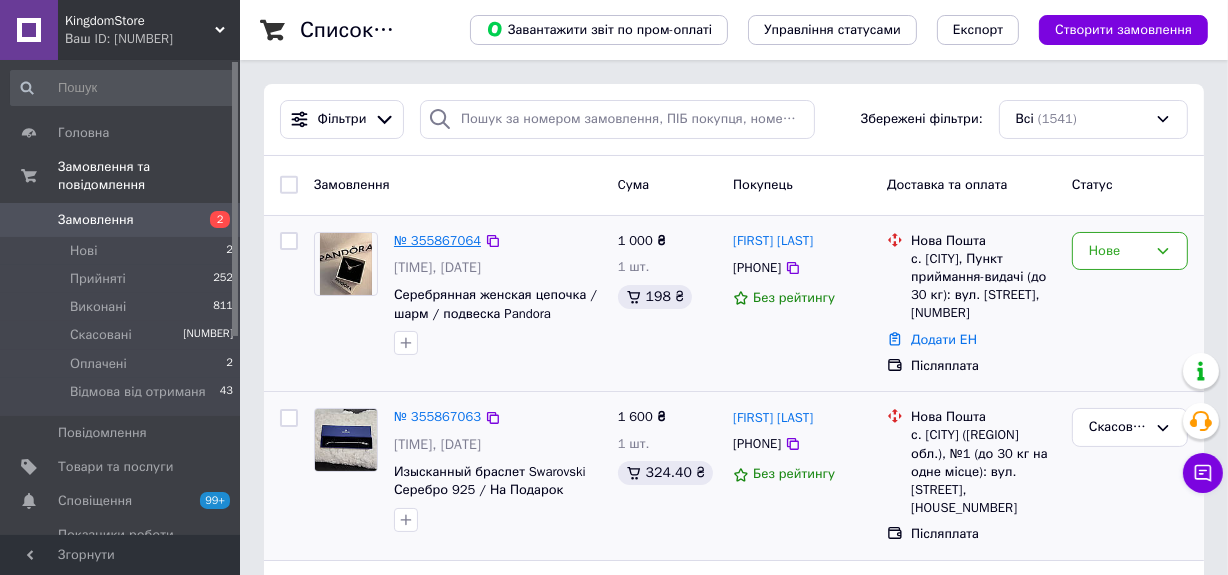 click on "№ 355867064" at bounding box center (437, 240) 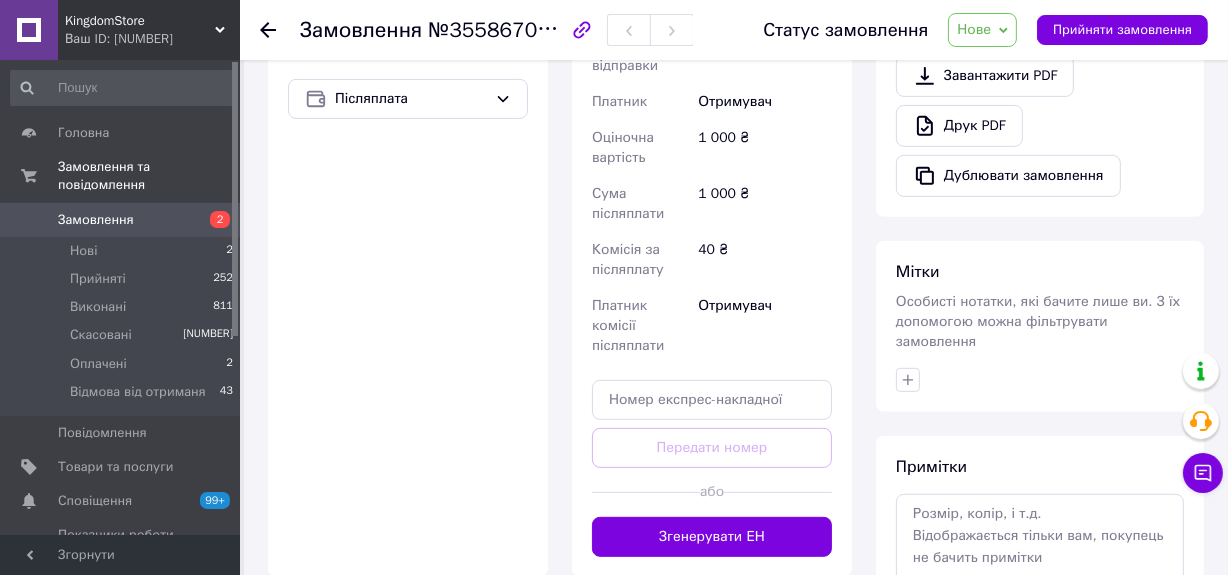 scroll, scrollTop: 821, scrollLeft: 0, axis: vertical 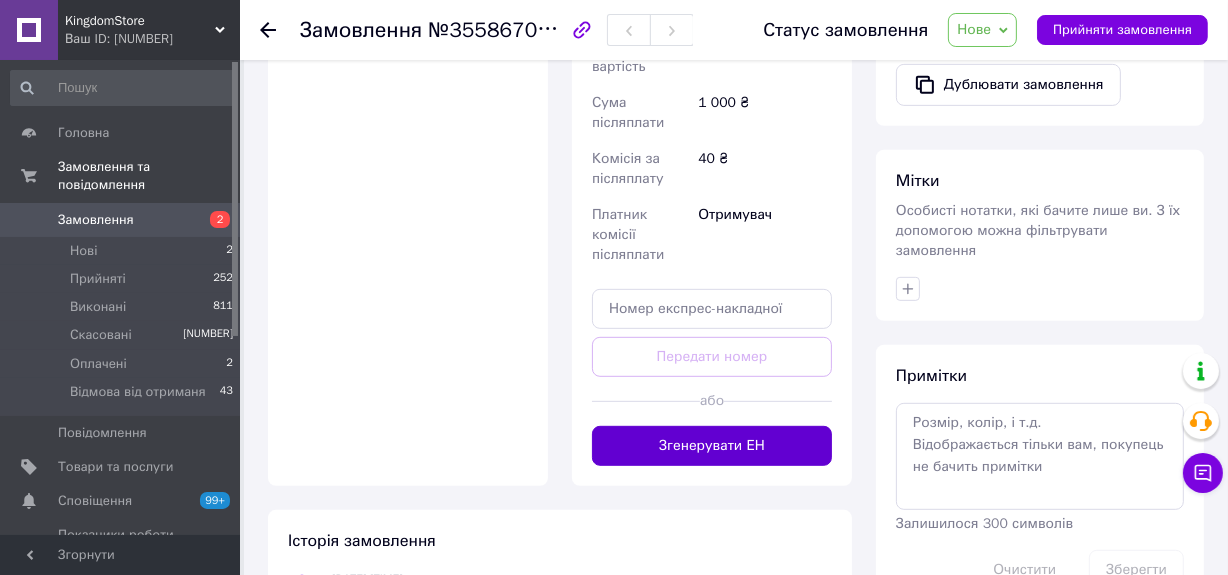click on "Згенерувати ЕН" at bounding box center (712, 446) 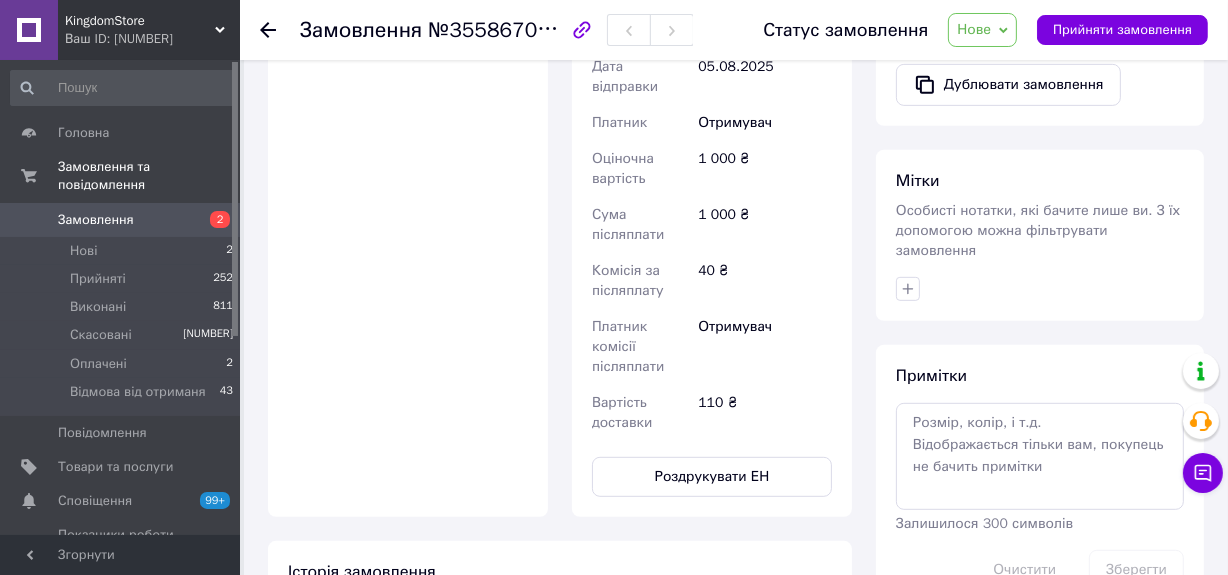 click on "Замовлення" at bounding box center [96, 220] 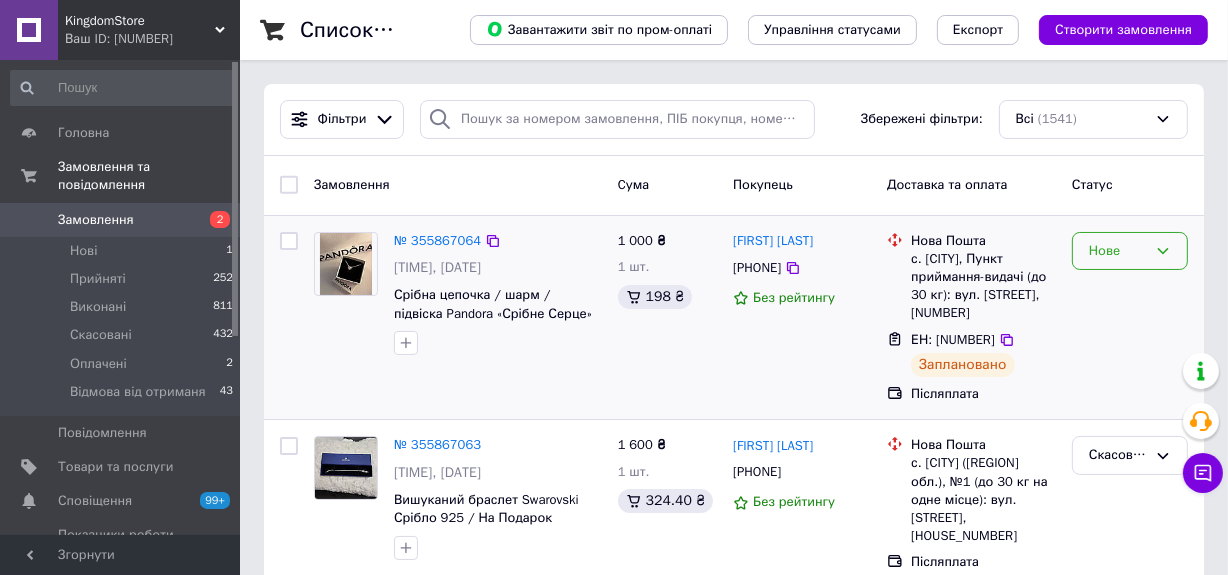 click on "Нове" at bounding box center (1130, 251) 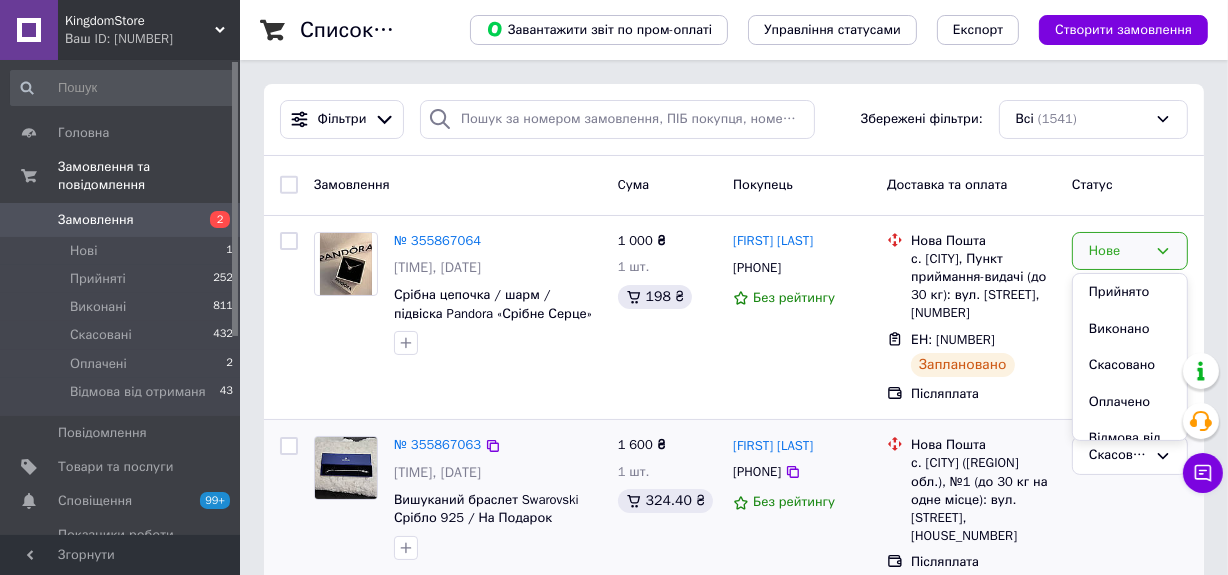 drag, startPoint x: 1115, startPoint y: 293, endPoint x: 677, endPoint y: 515, distance: 491.04785 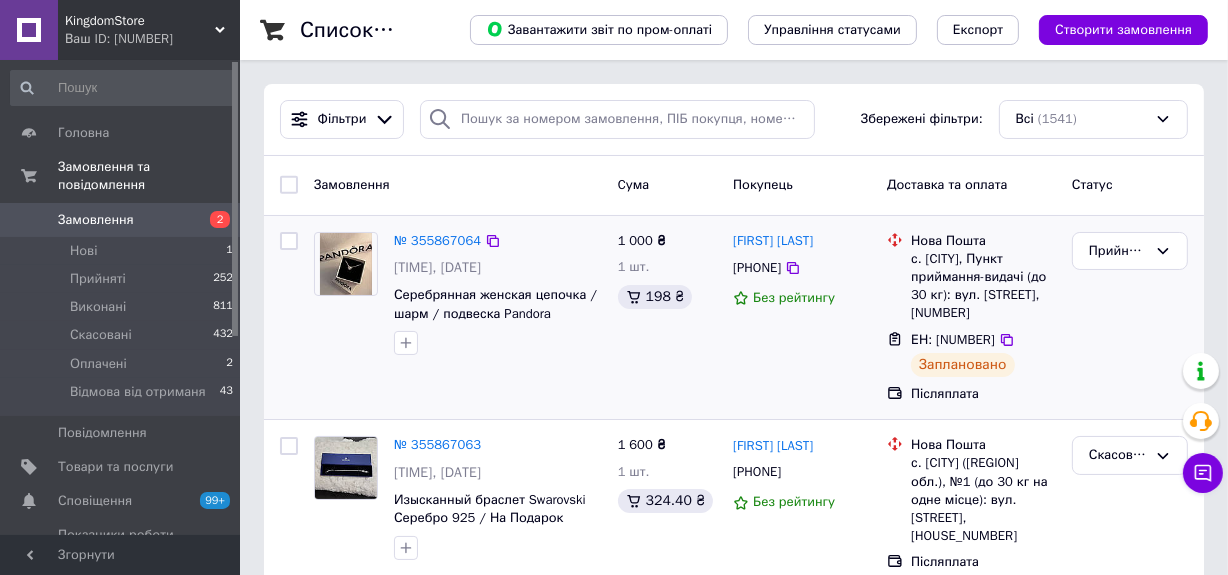 drag, startPoint x: 1035, startPoint y: 344, endPoint x: 1009, endPoint y: 372, distance: 38.209946 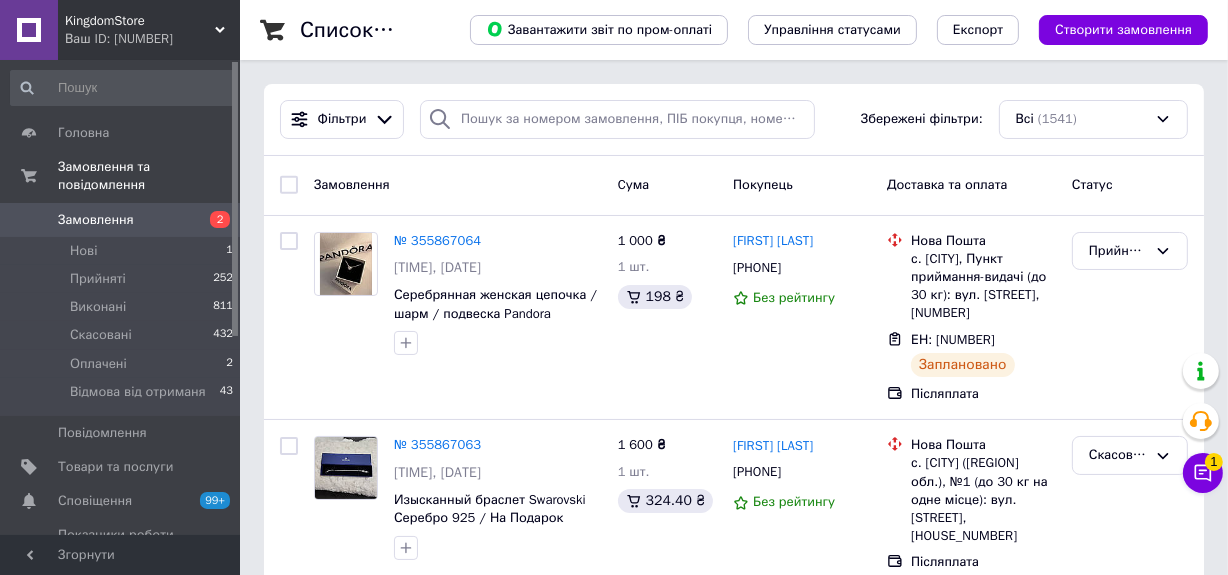 click on "Замовлення" at bounding box center [121, 220] 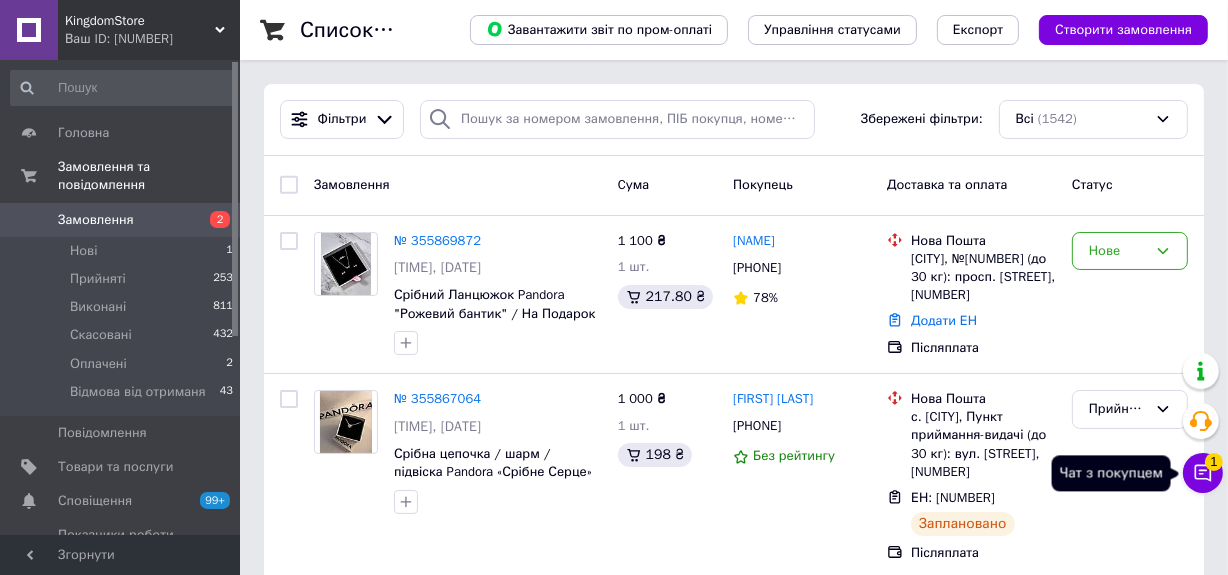 click on "Чат з покупцем 1" at bounding box center [1203, 473] 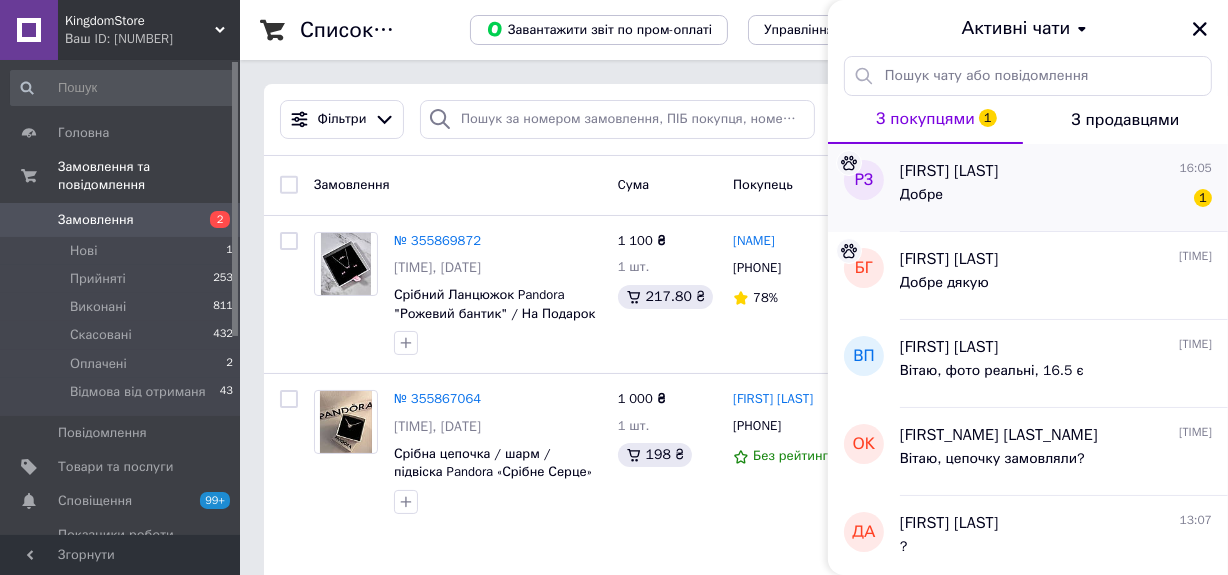 click on "Добре 1" at bounding box center [1056, 199] 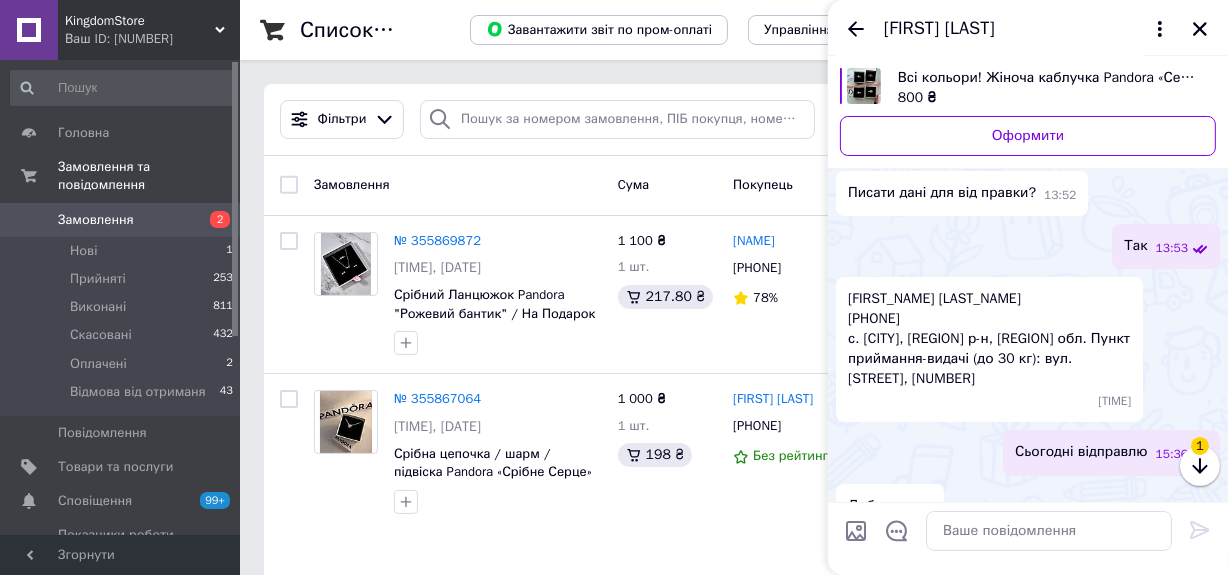 scroll, scrollTop: 491, scrollLeft: 0, axis: vertical 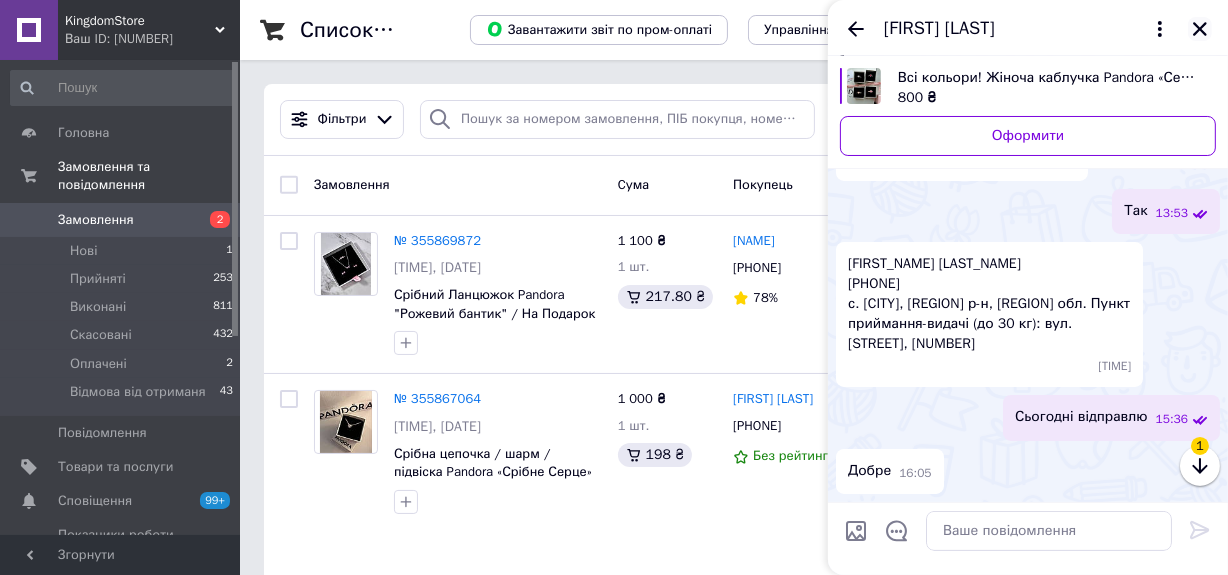 click 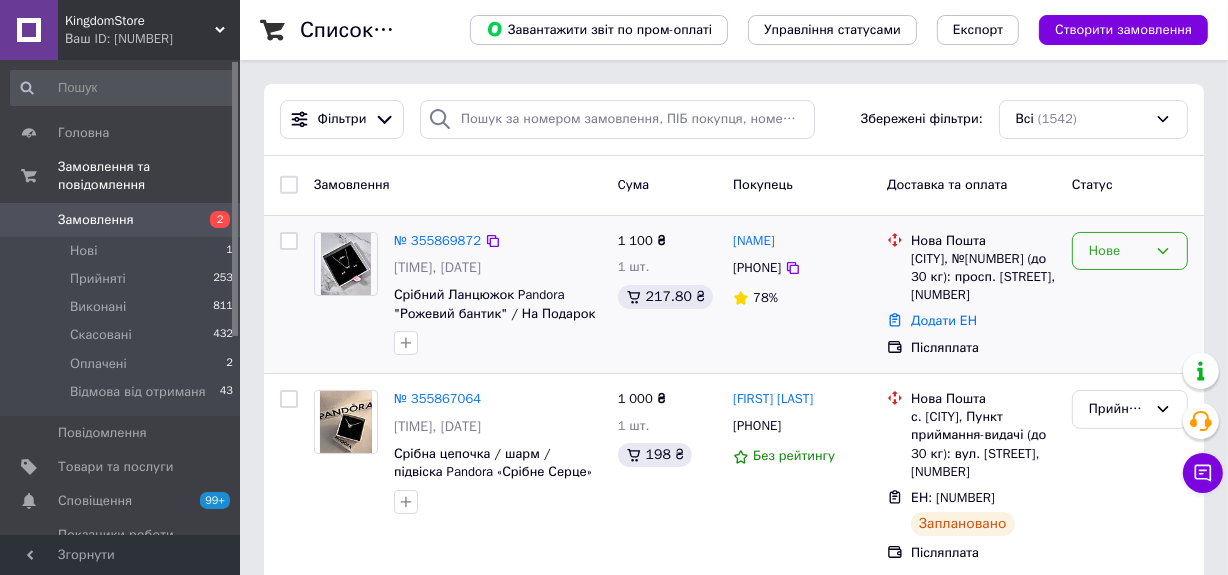 click on "Нове" at bounding box center [1118, 251] 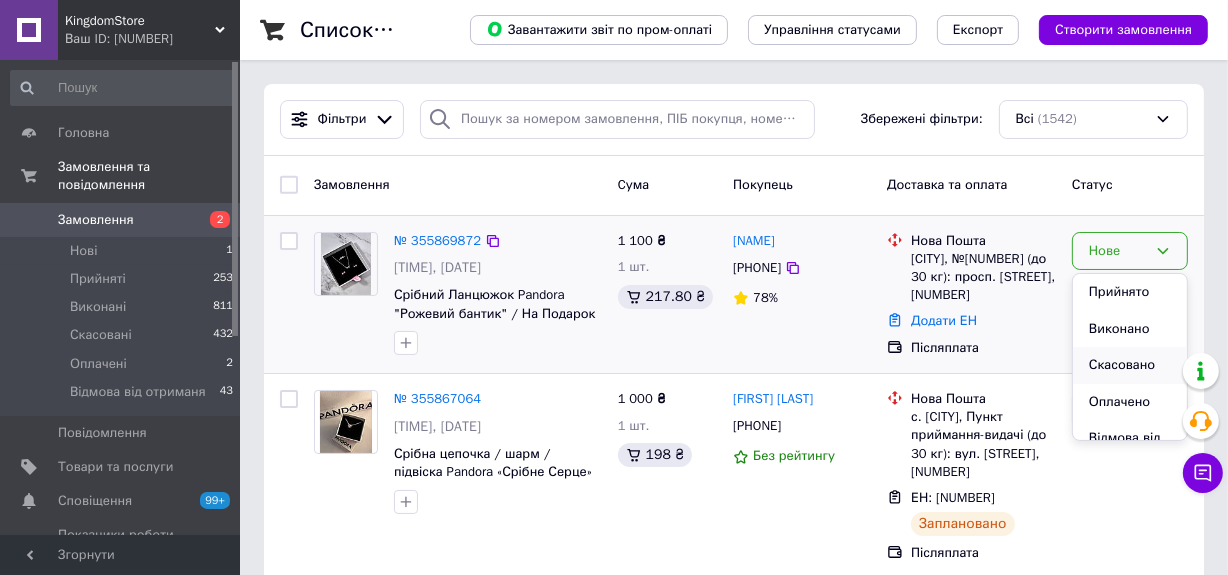 click on "Скасовано" at bounding box center [1130, 365] 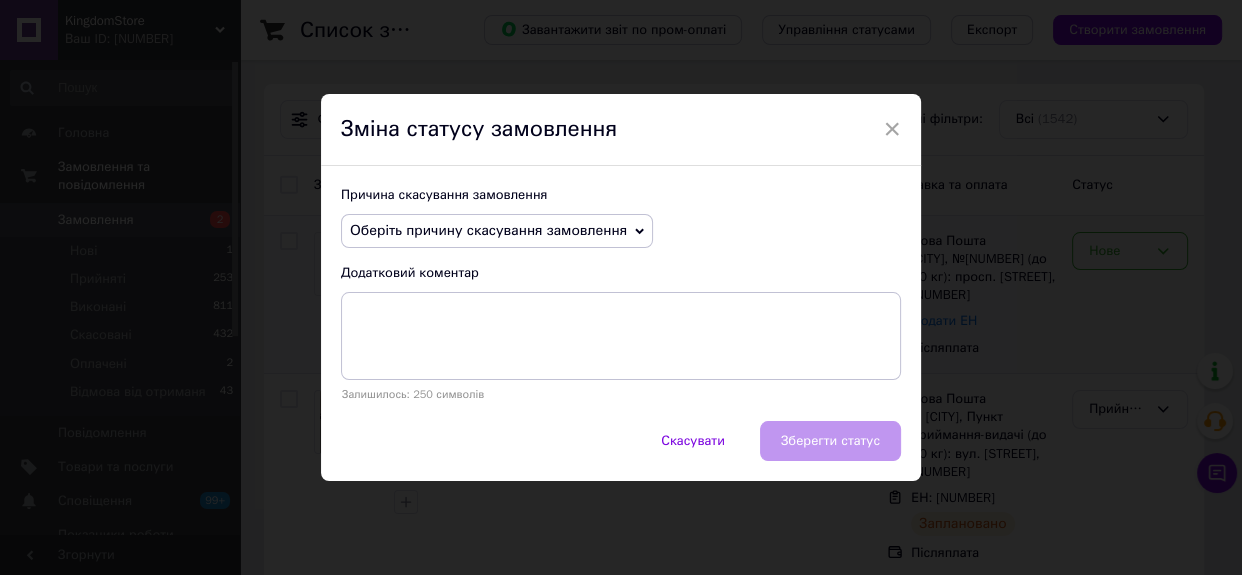 click on "Оберіть причину скасування замовлення" at bounding box center [488, 230] 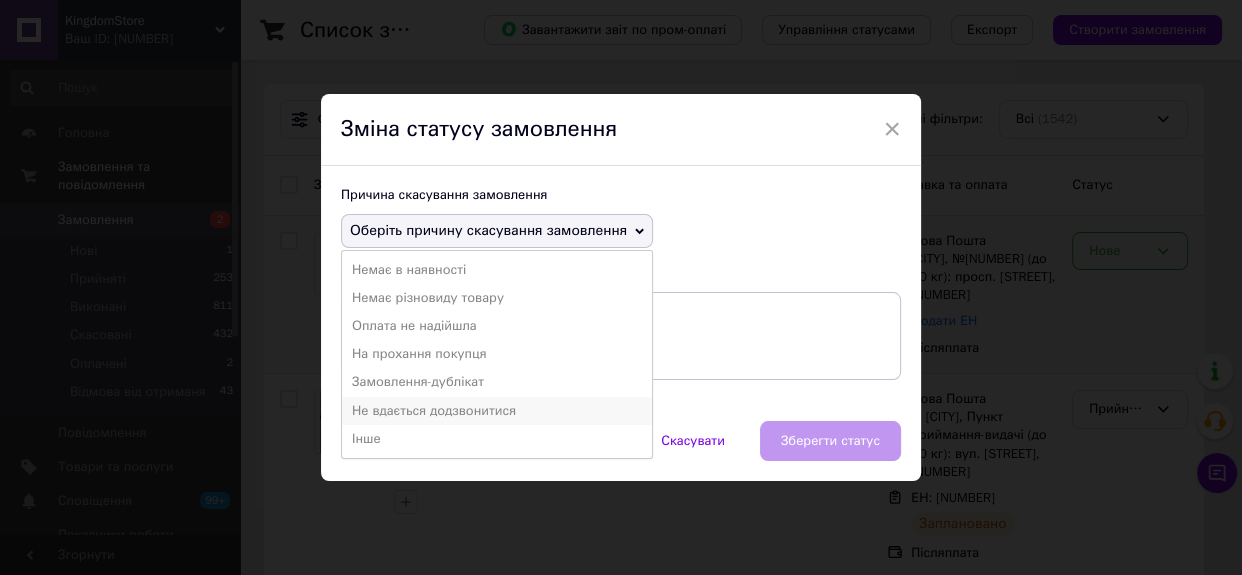 click on "Не вдається додзвонитися" at bounding box center (497, 411) 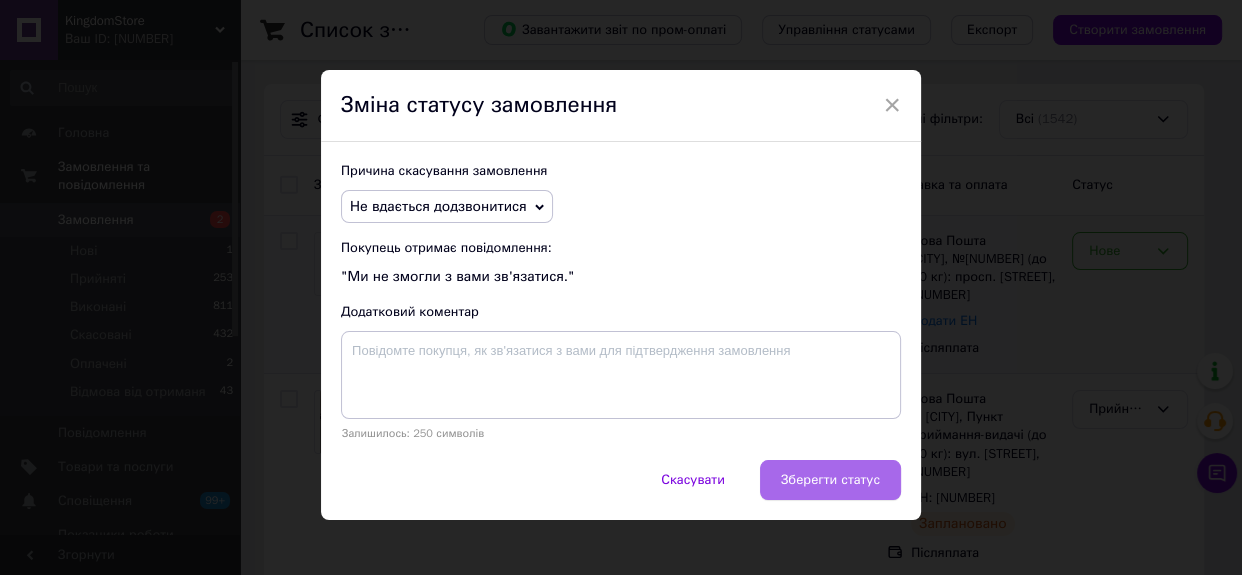 click on "Зберегти статус" at bounding box center [830, 480] 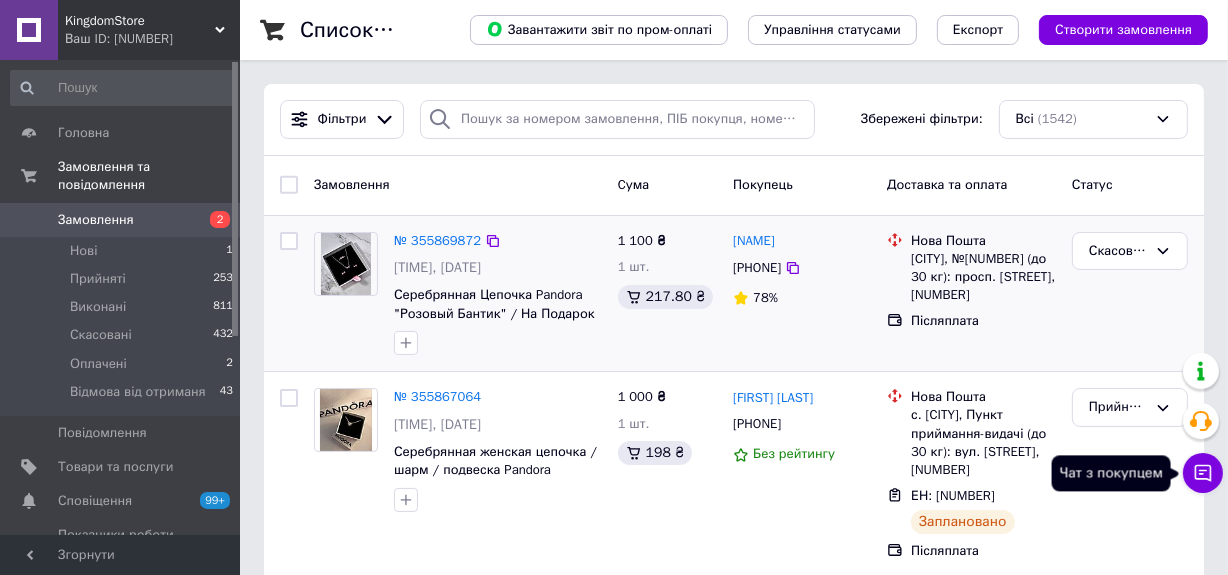 click 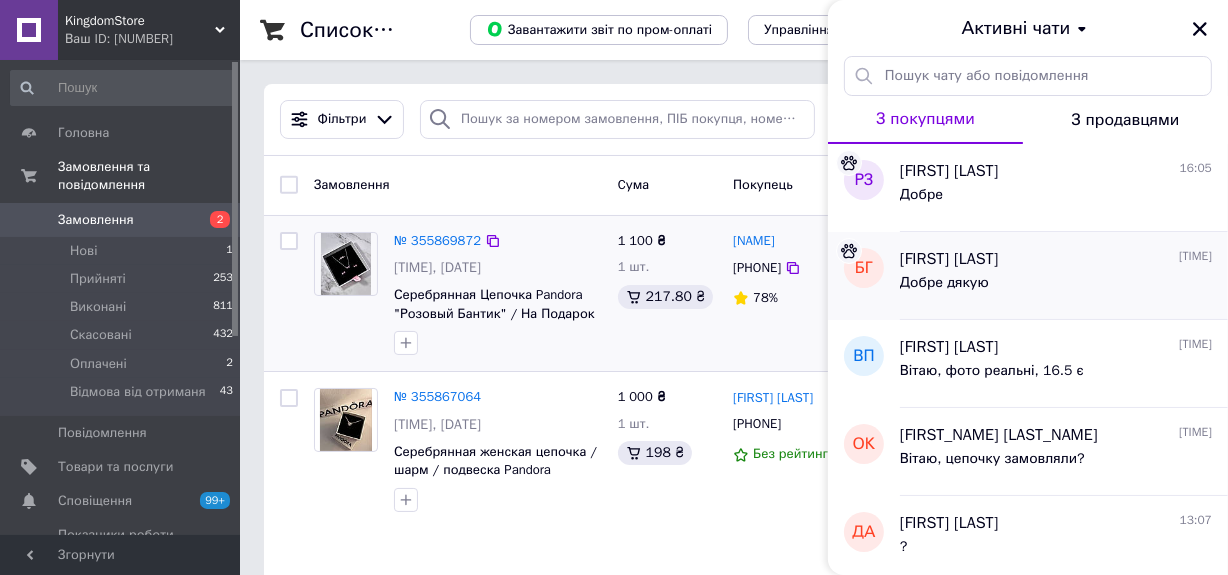 click on "[FIRST] [LAST] [TIME]" at bounding box center (1056, 259) 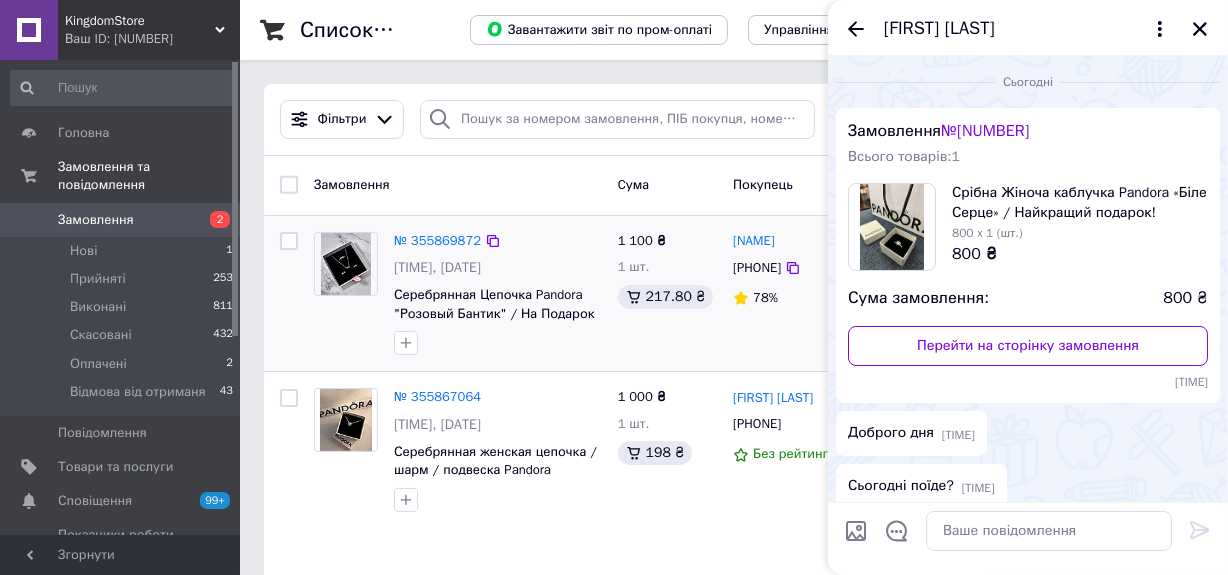 scroll, scrollTop: 120, scrollLeft: 0, axis: vertical 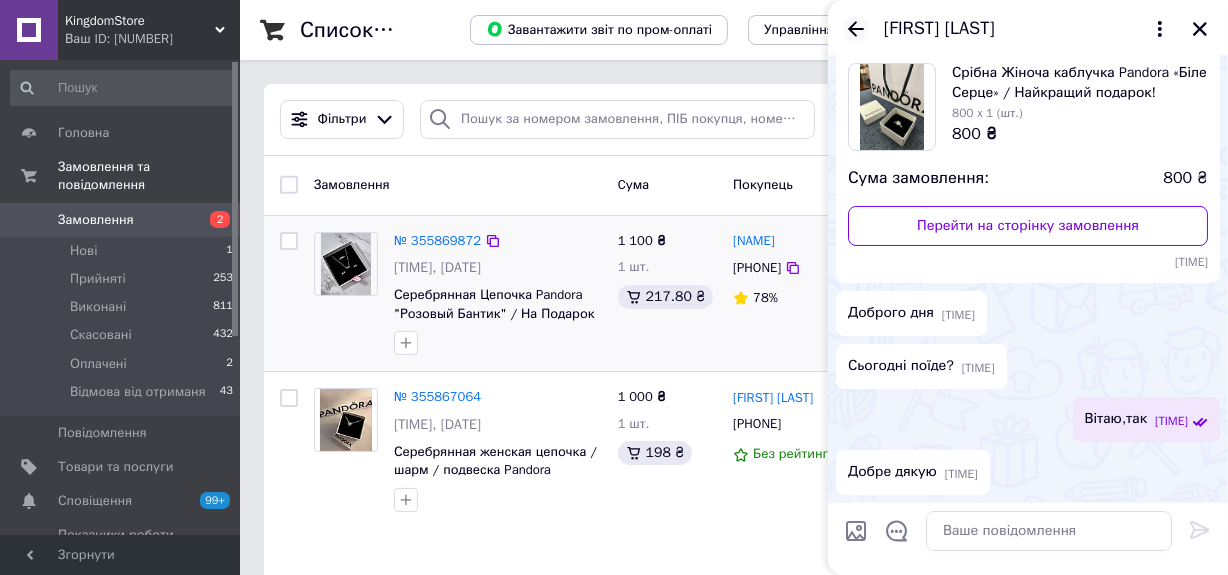 click 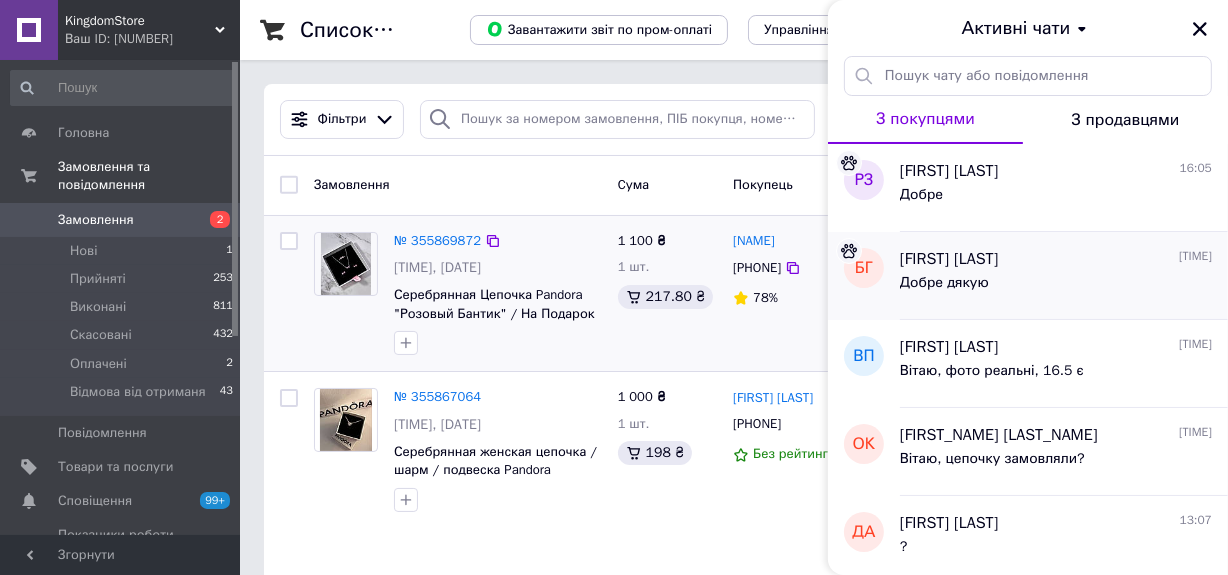 scroll, scrollTop: 90, scrollLeft: 0, axis: vertical 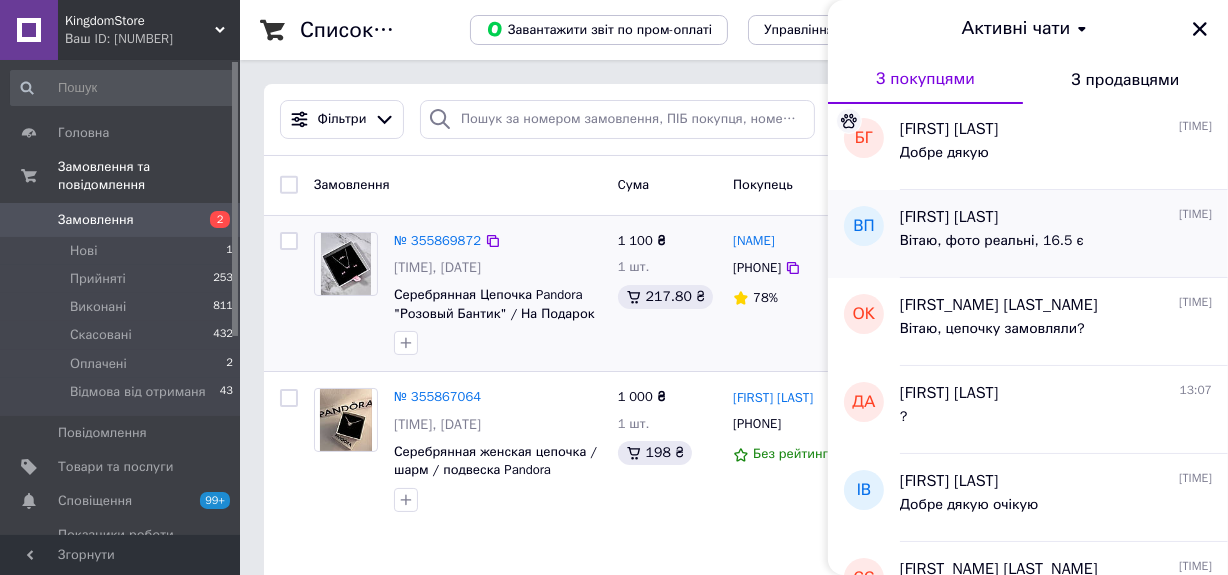 click on "Вітаю, фото реальні, 16.5 є" at bounding box center [992, 241] 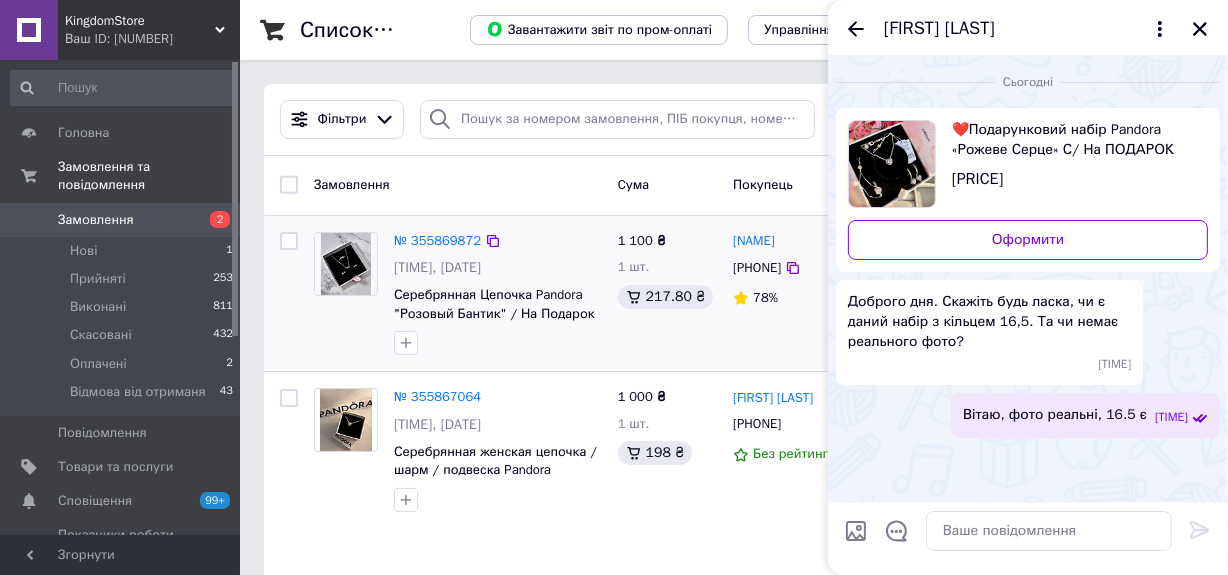 click on "[FIRST] [LAST]" at bounding box center [1028, 28] 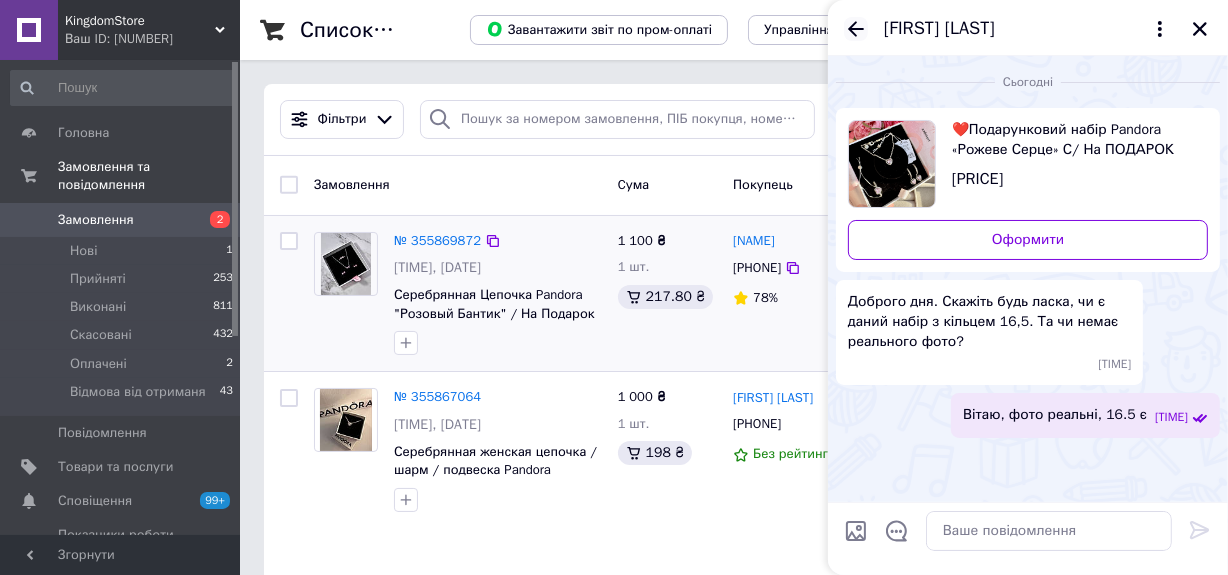 click 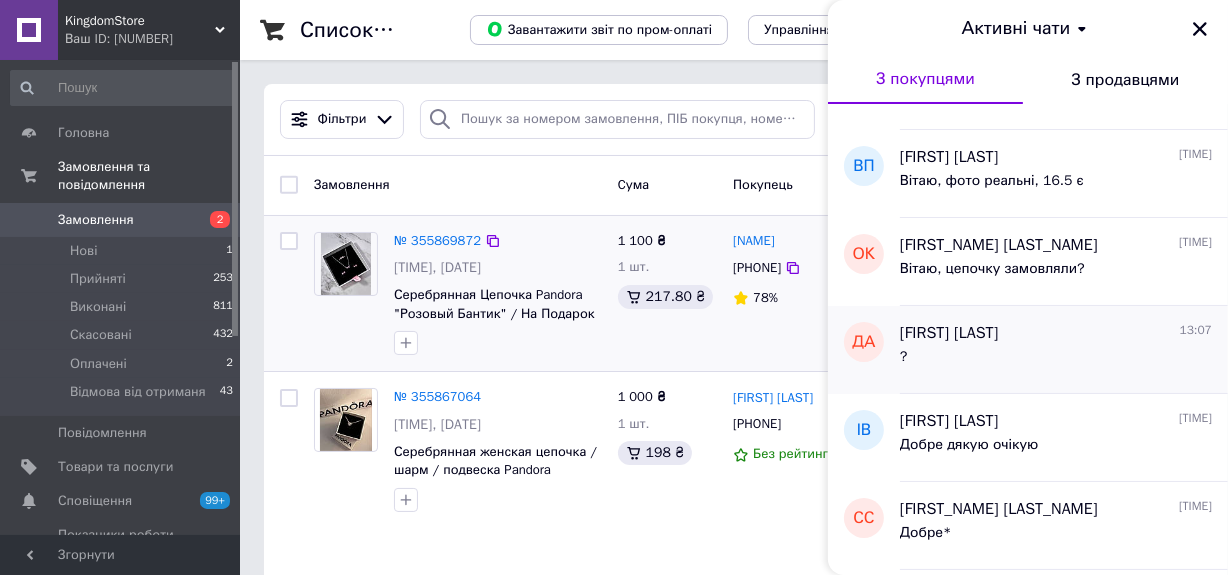 scroll, scrollTop: 181, scrollLeft: 0, axis: vertical 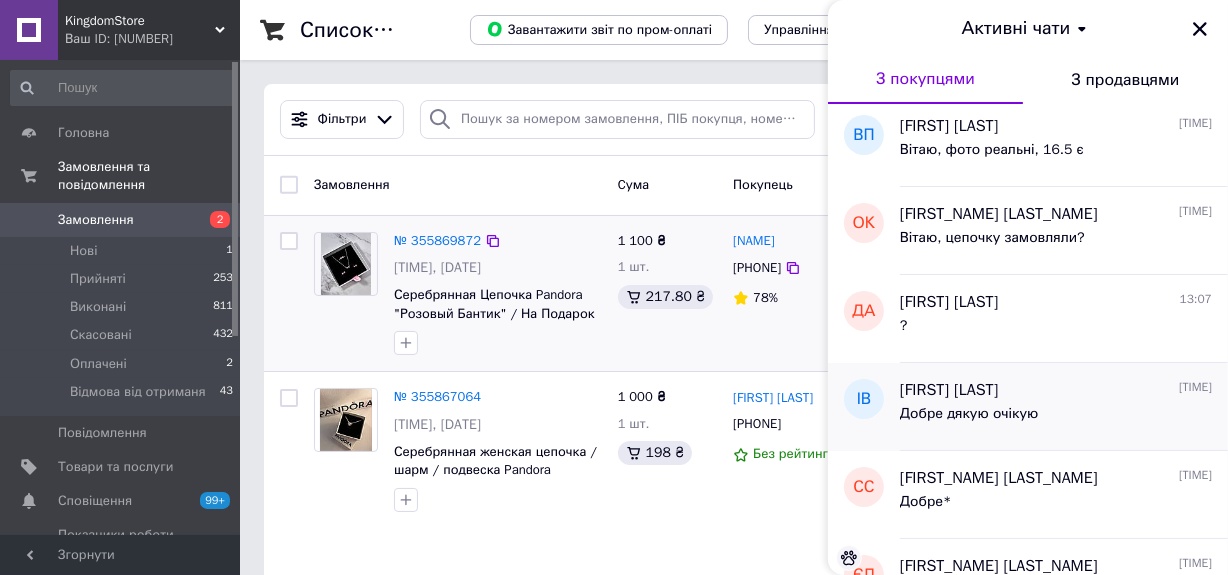 click on "[FIRST] [LAST]" at bounding box center [949, 390] 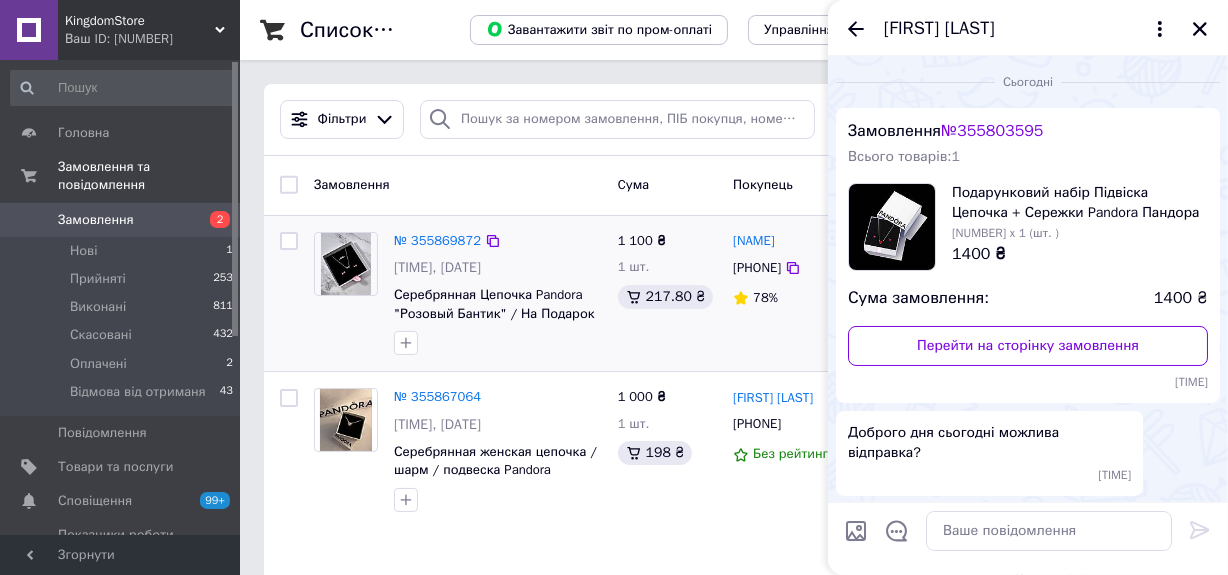 scroll, scrollTop: 140, scrollLeft: 0, axis: vertical 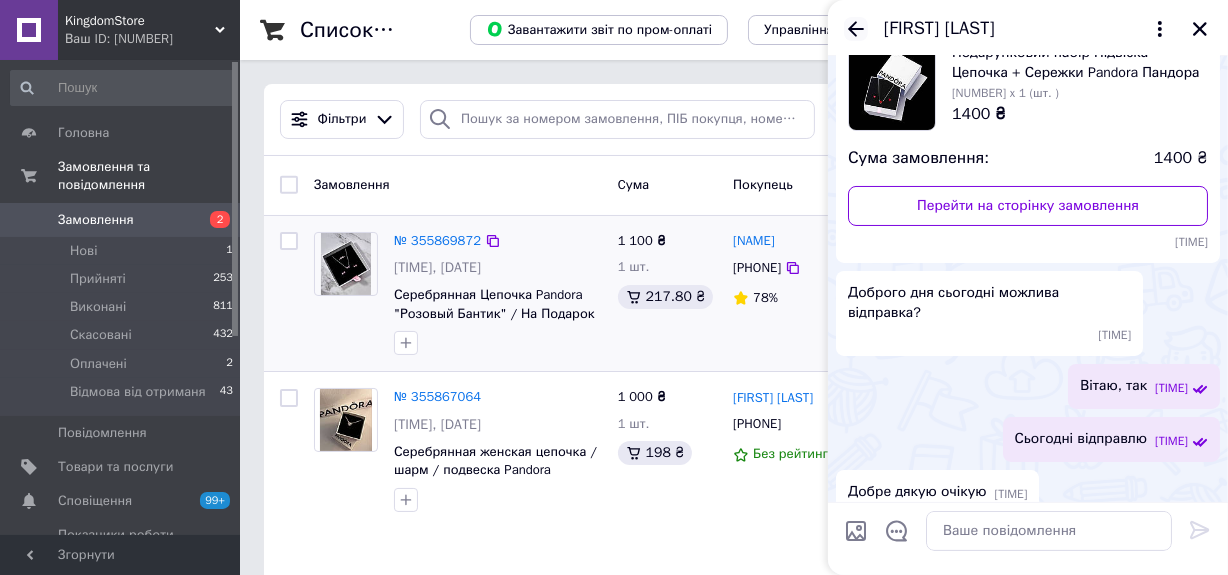 click 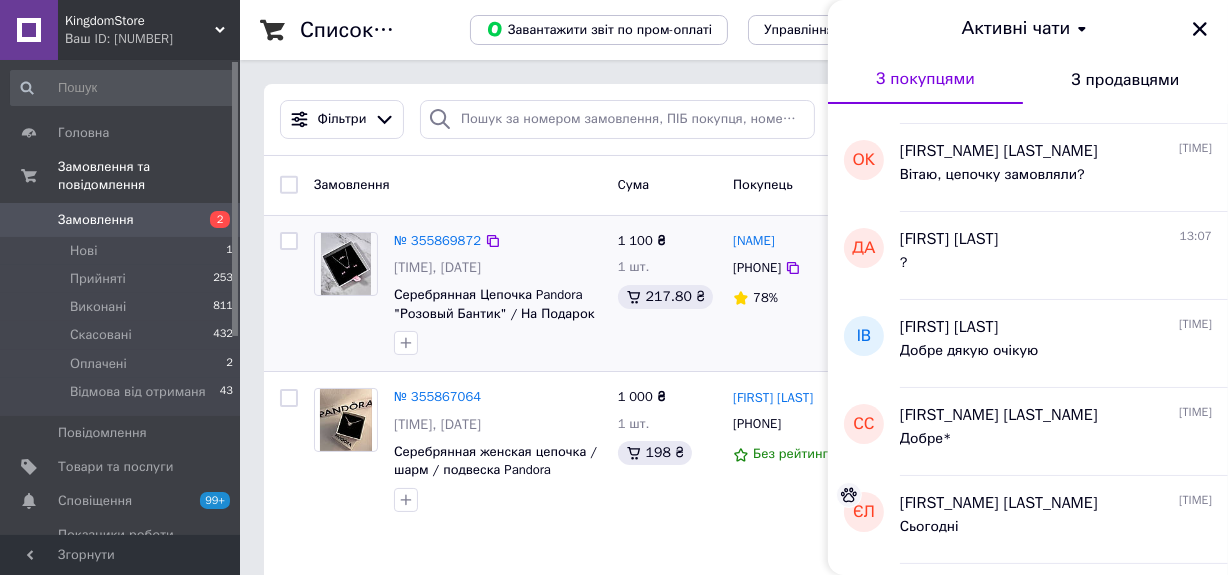 scroll, scrollTop: 272, scrollLeft: 0, axis: vertical 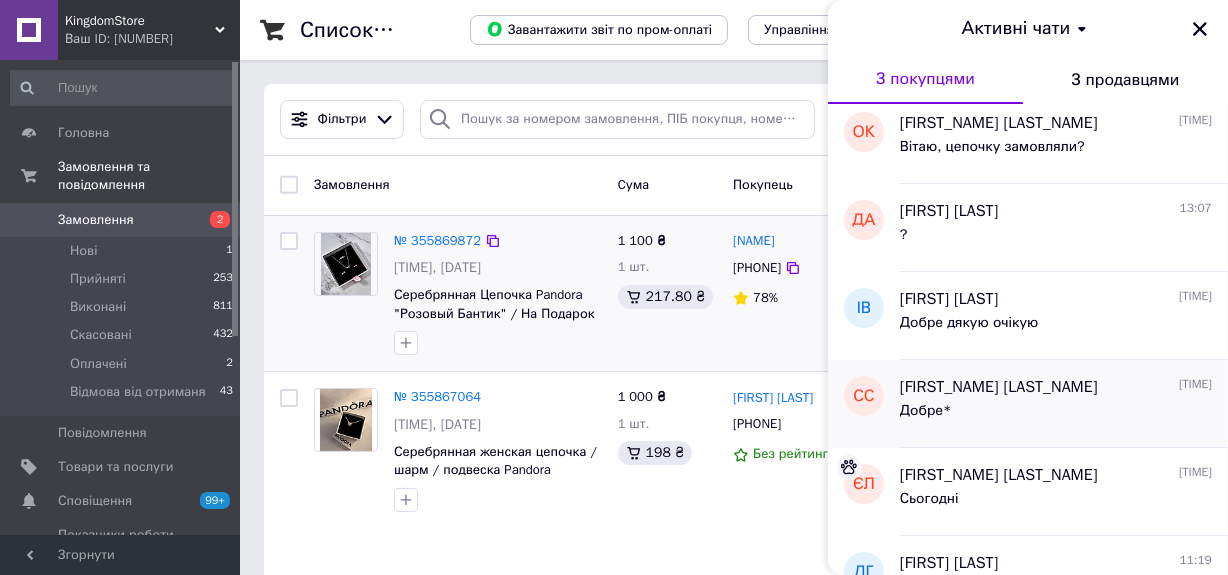 click on "Добре*" at bounding box center (1056, 415) 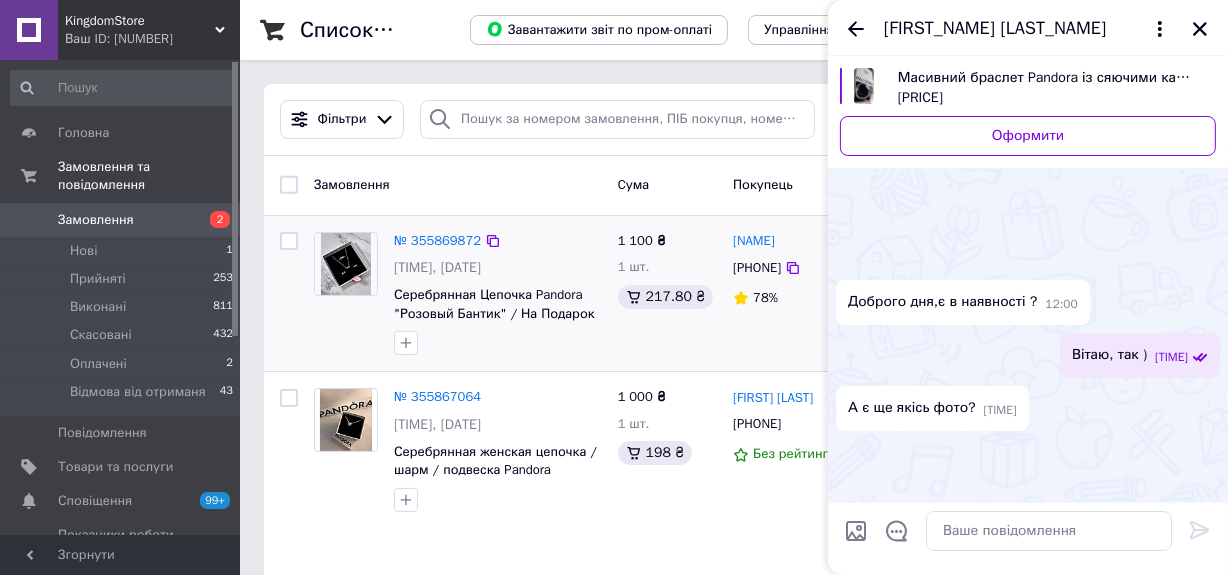 scroll, scrollTop: 1673, scrollLeft: 0, axis: vertical 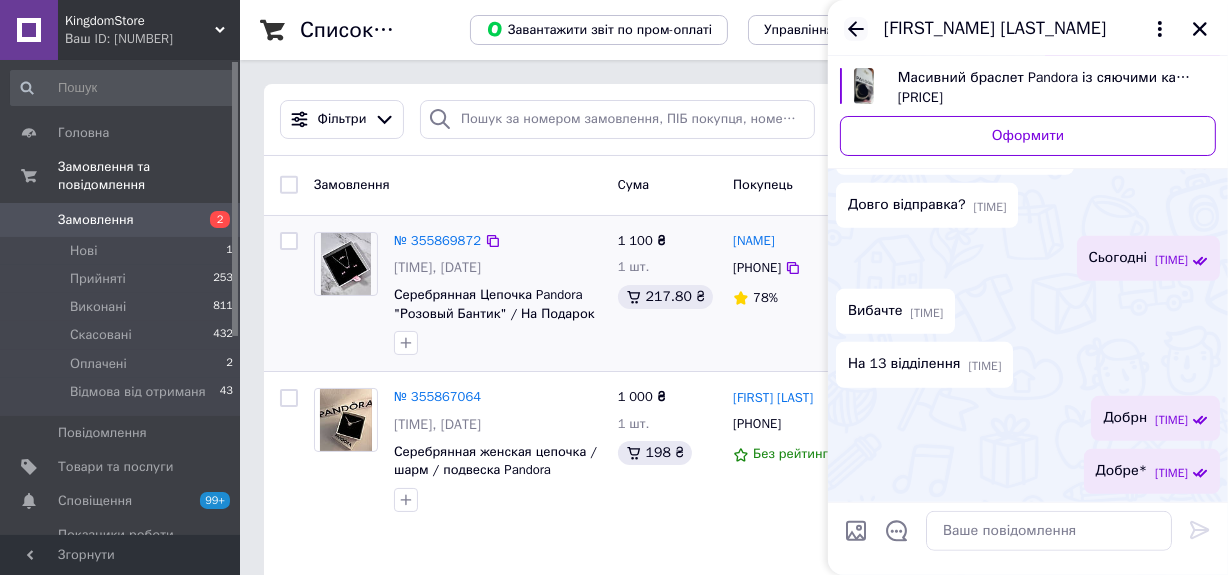 click 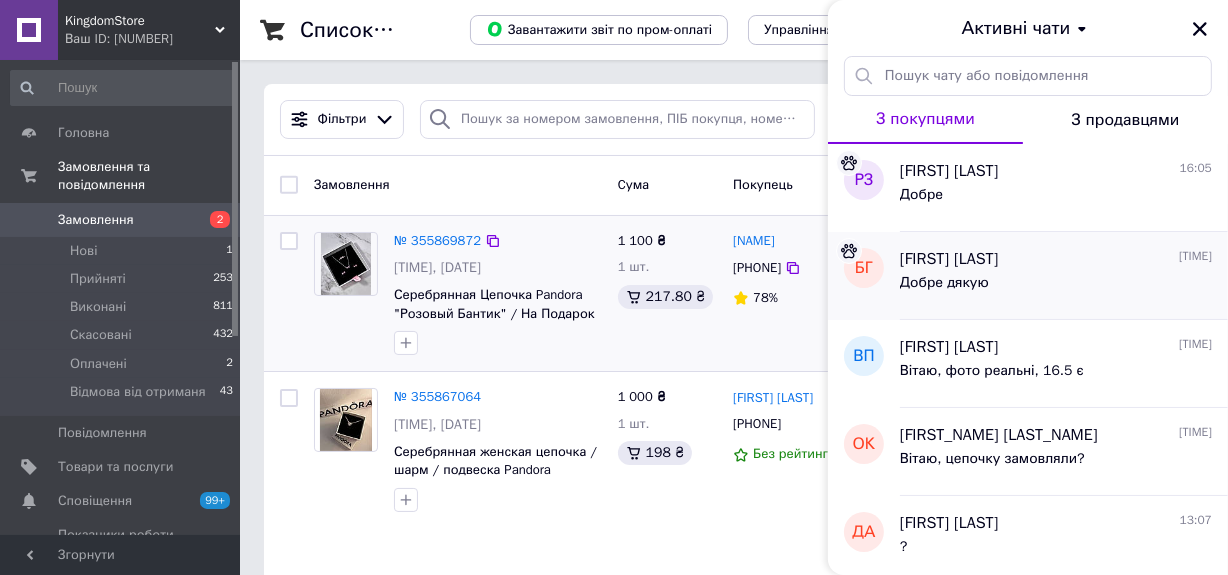 click on "[FIRST] [LAST] [TIME]" at bounding box center (1056, 259) 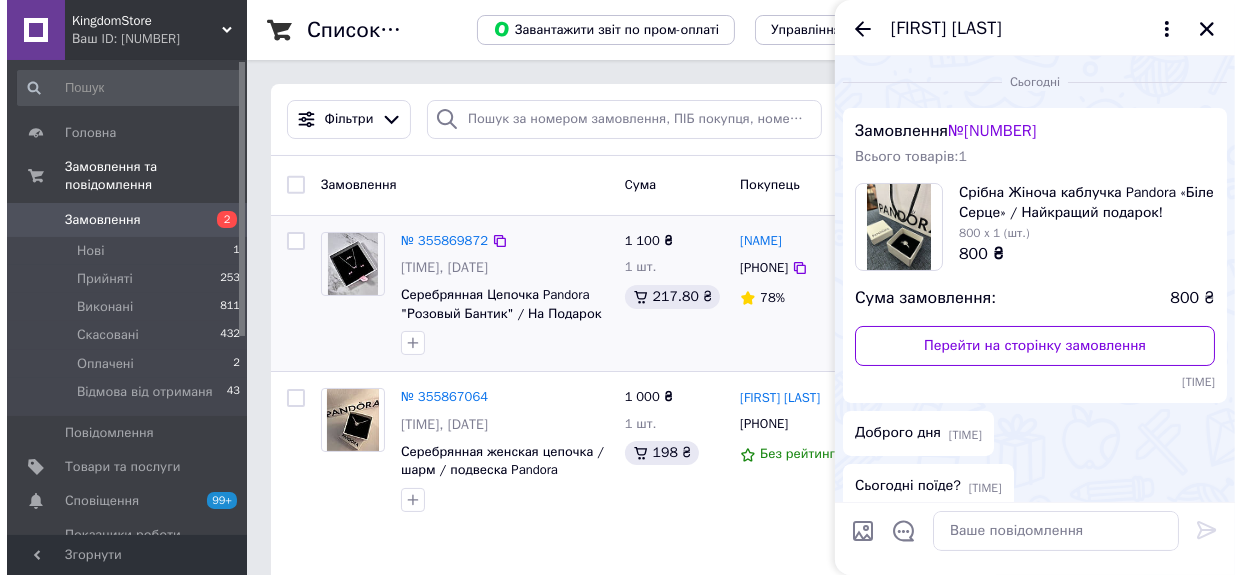 scroll, scrollTop: 120, scrollLeft: 0, axis: vertical 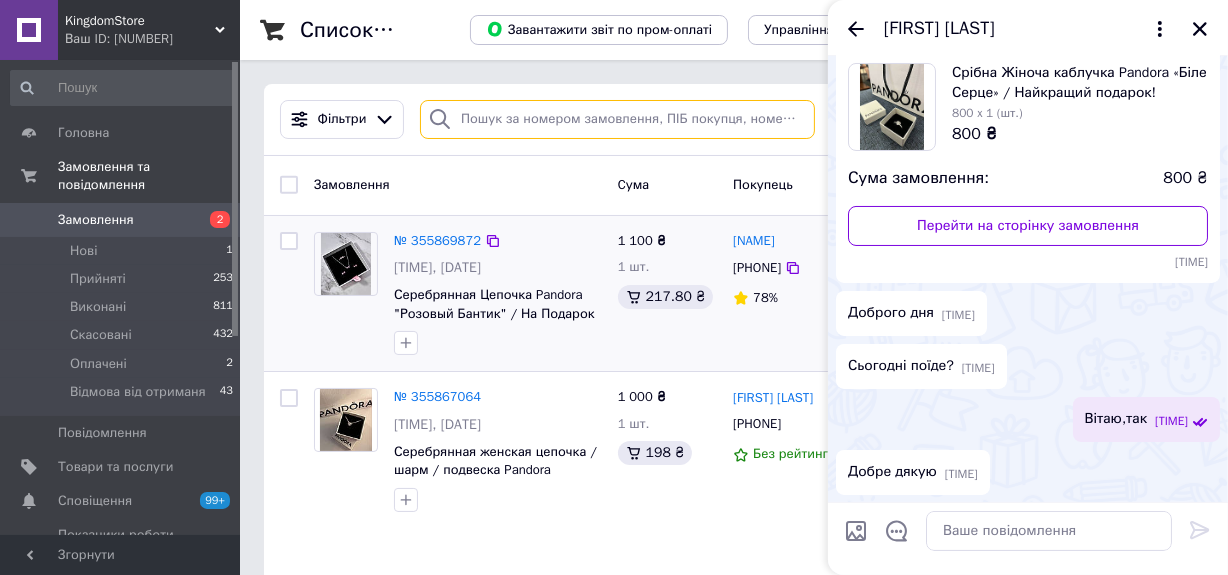 click at bounding box center [617, 119] 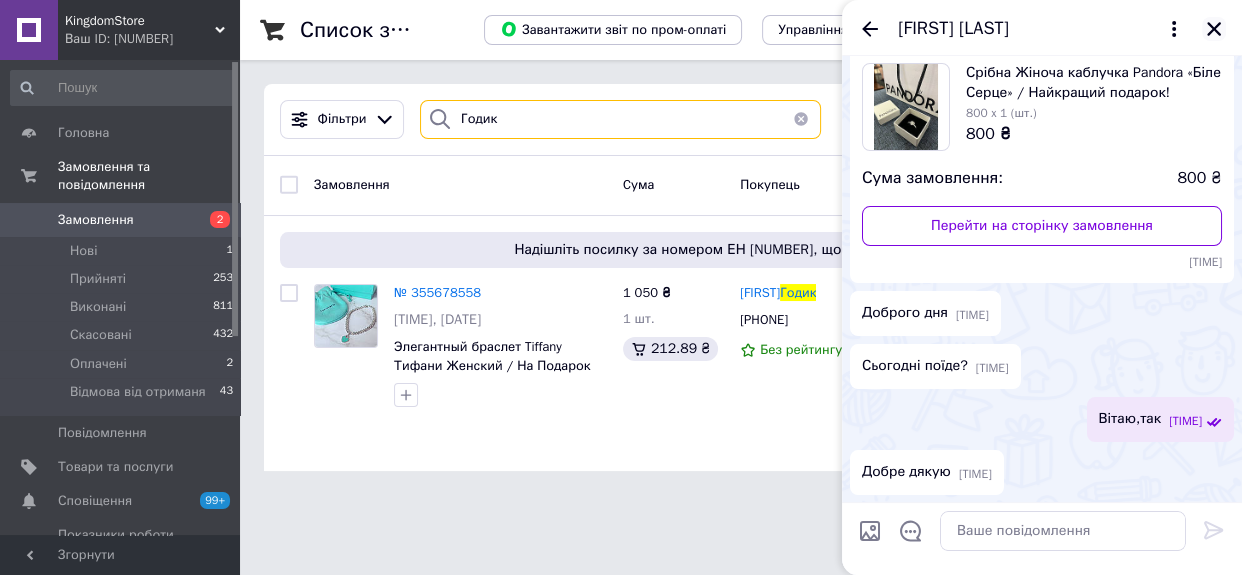 type on "Годик" 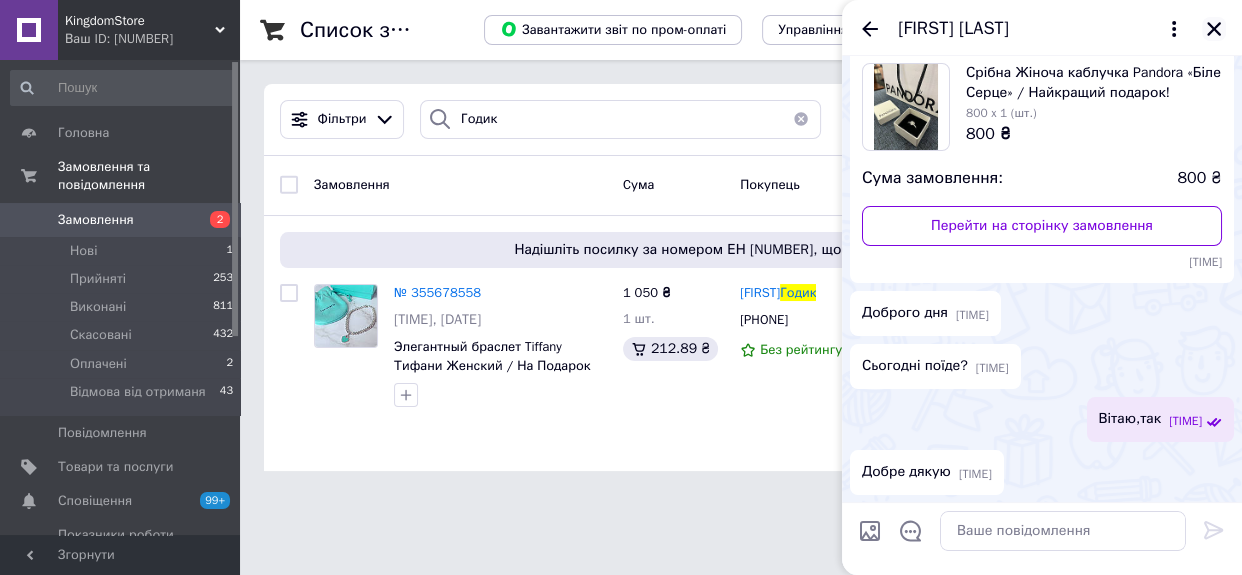 click 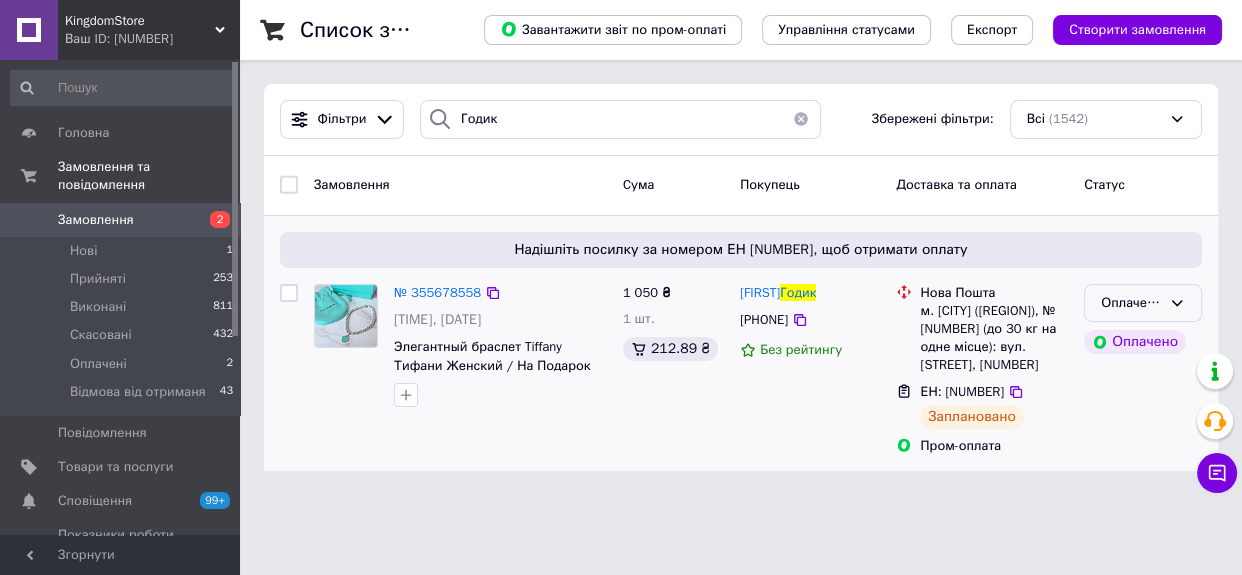 click on "Оплачено" at bounding box center (1131, 303) 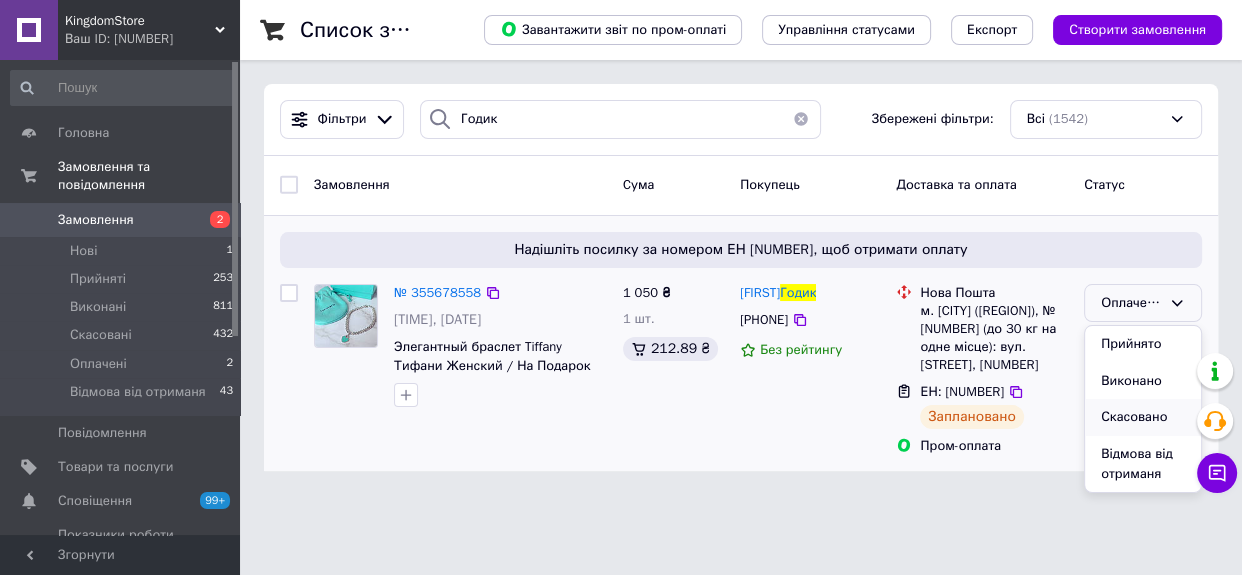 click on "Скасовано" at bounding box center [1143, 417] 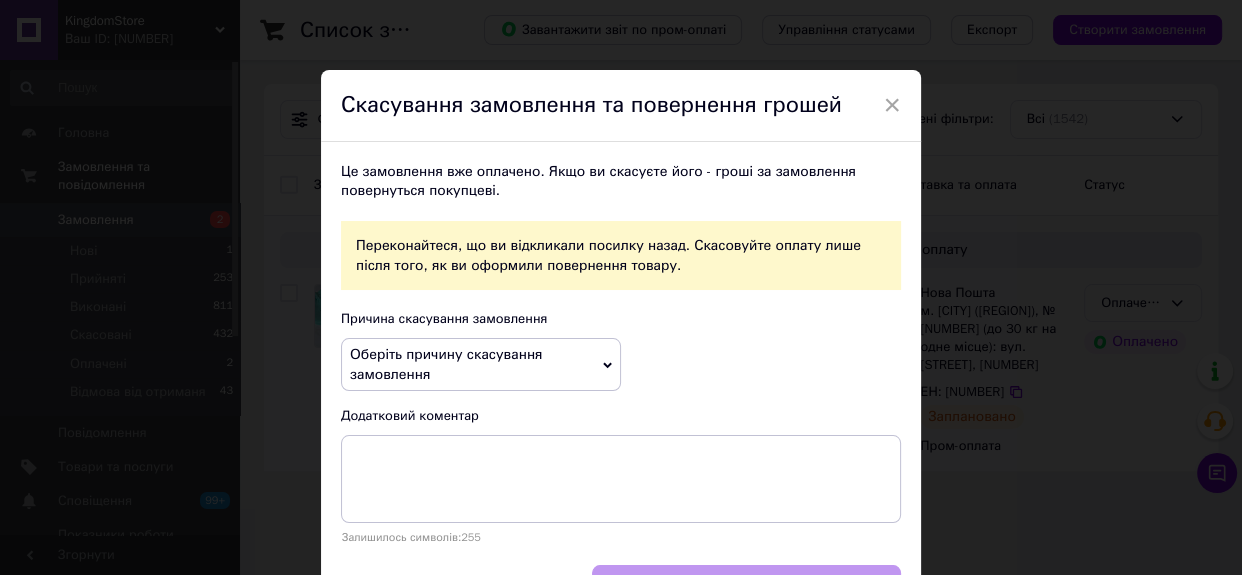click on "Оберіть причину скасування замовлення" at bounding box center [481, 364] 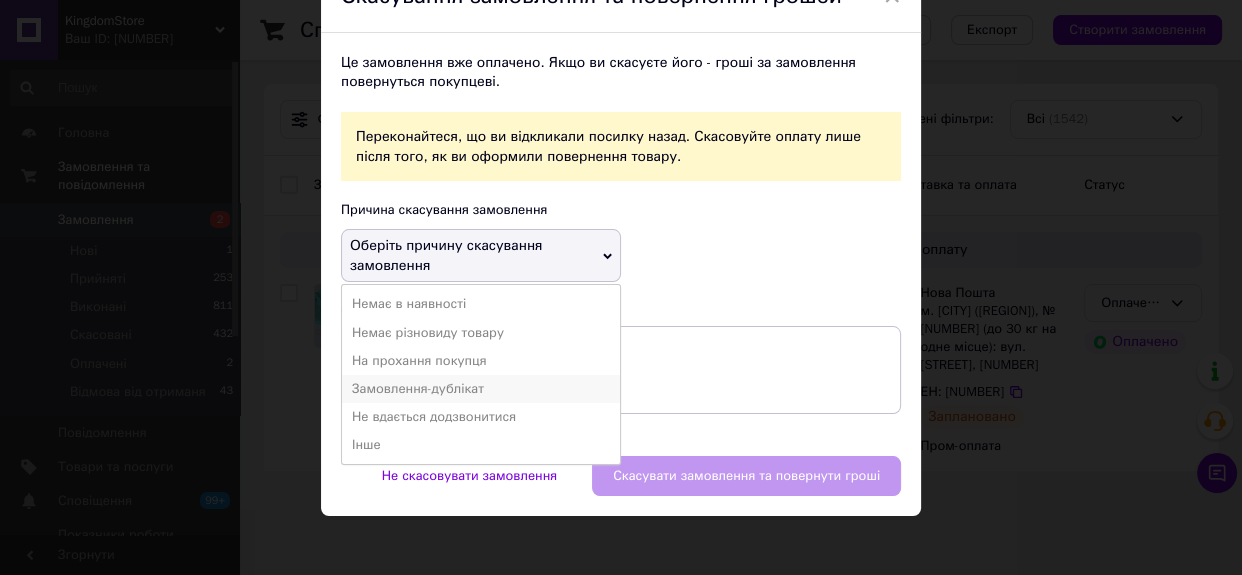 scroll, scrollTop: 115, scrollLeft: 0, axis: vertical 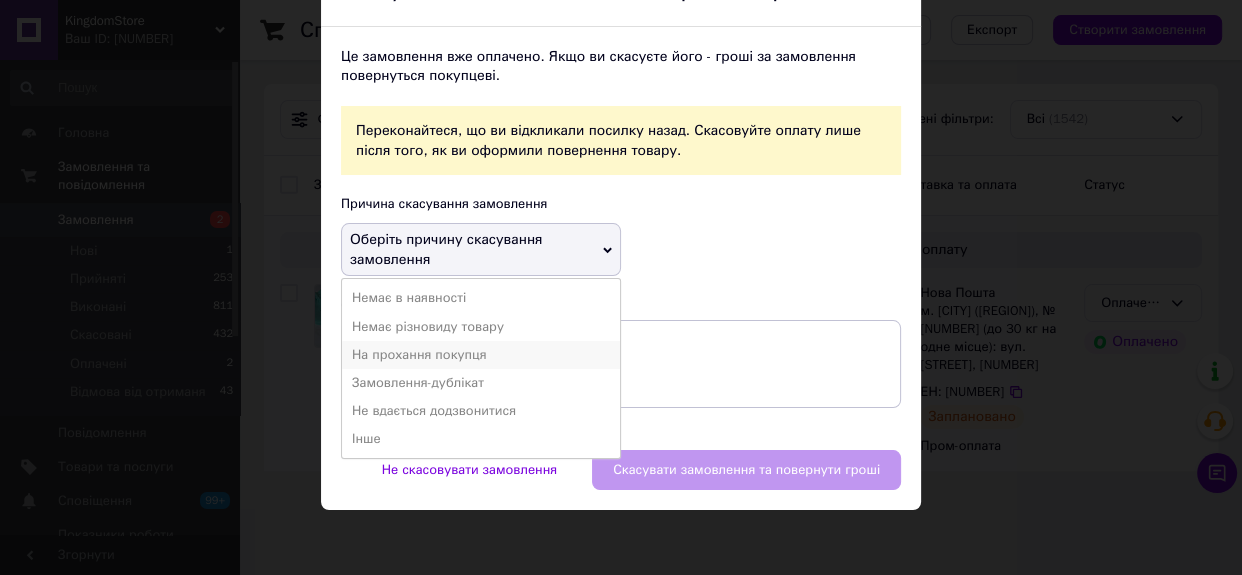 click on "На прохання покупця" at bounding box center (481, 355) 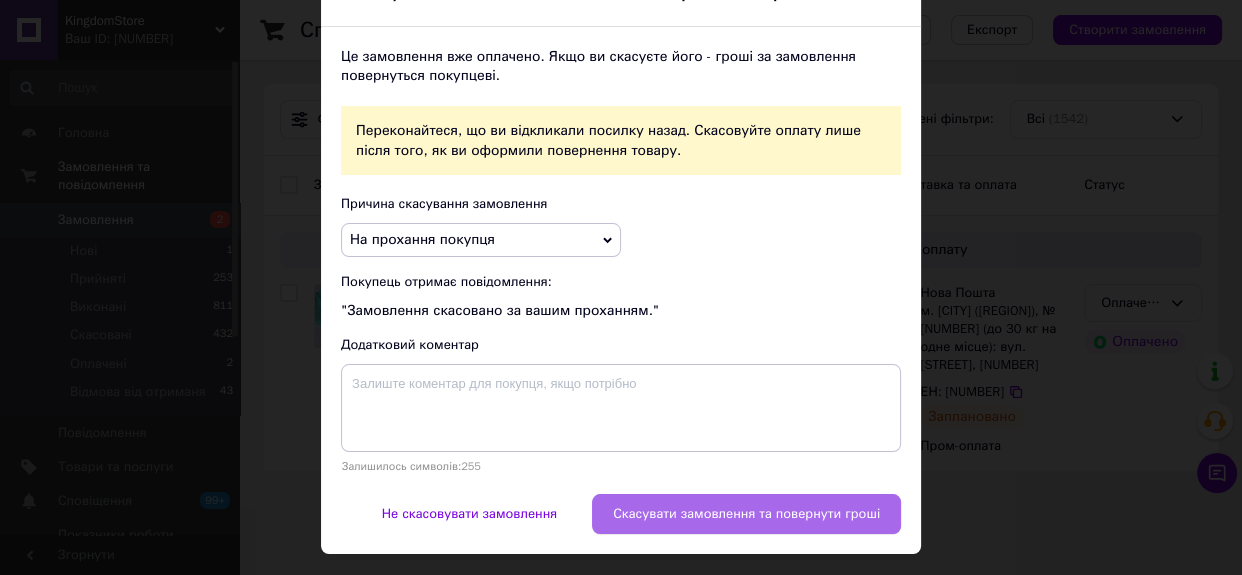 click on "Скасувати замовлення та повернути гроші" at bounding box center [746, 514] 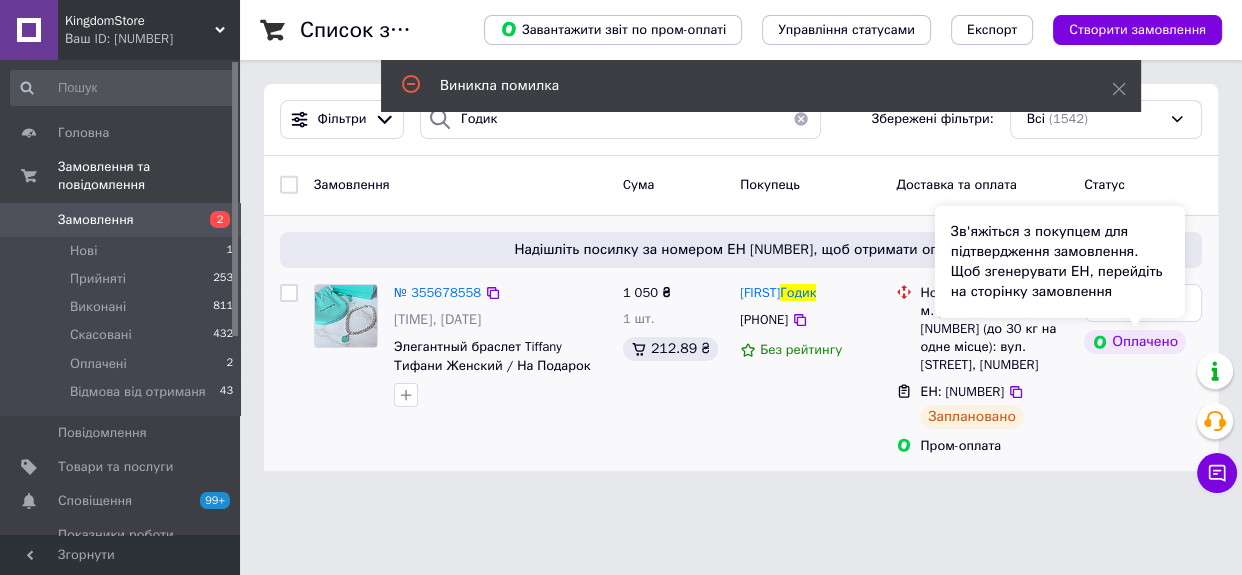 click on "Зв'яжіться з покупцем для підтвердження замовлення.
Щоб згенерувати ЕН, перейдіть на сторінку замовлення" at bounding box center (1060, 262) 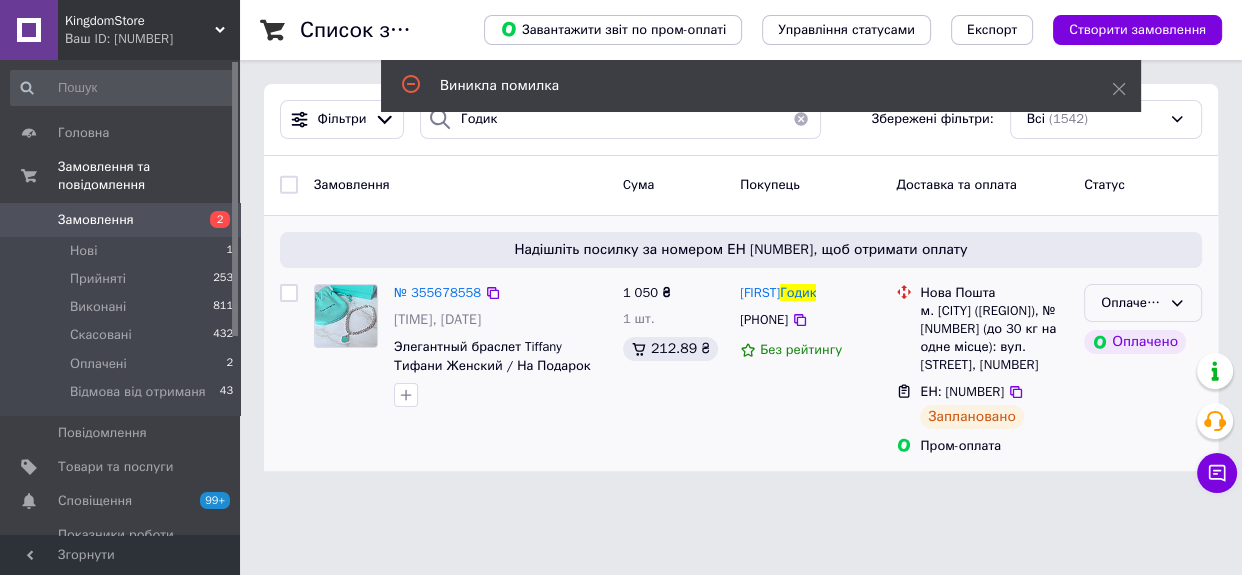 click 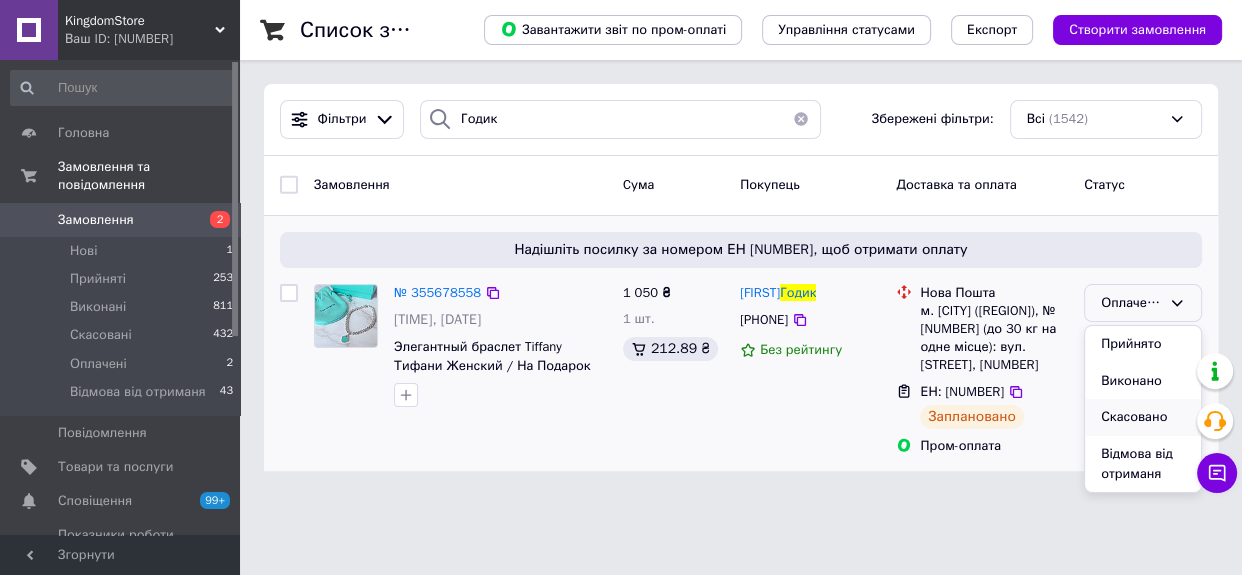 click on "Скасовано" at bounding box center [1143, 417] 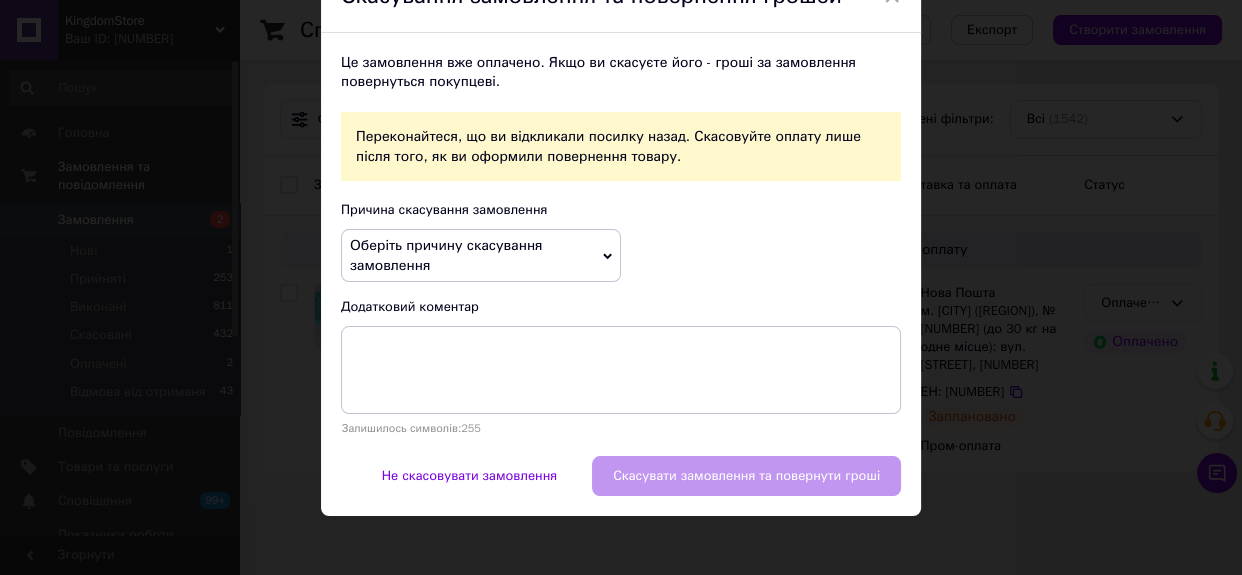scroll, scrollTop: 115, scrollLeft: 0, axis: vertical 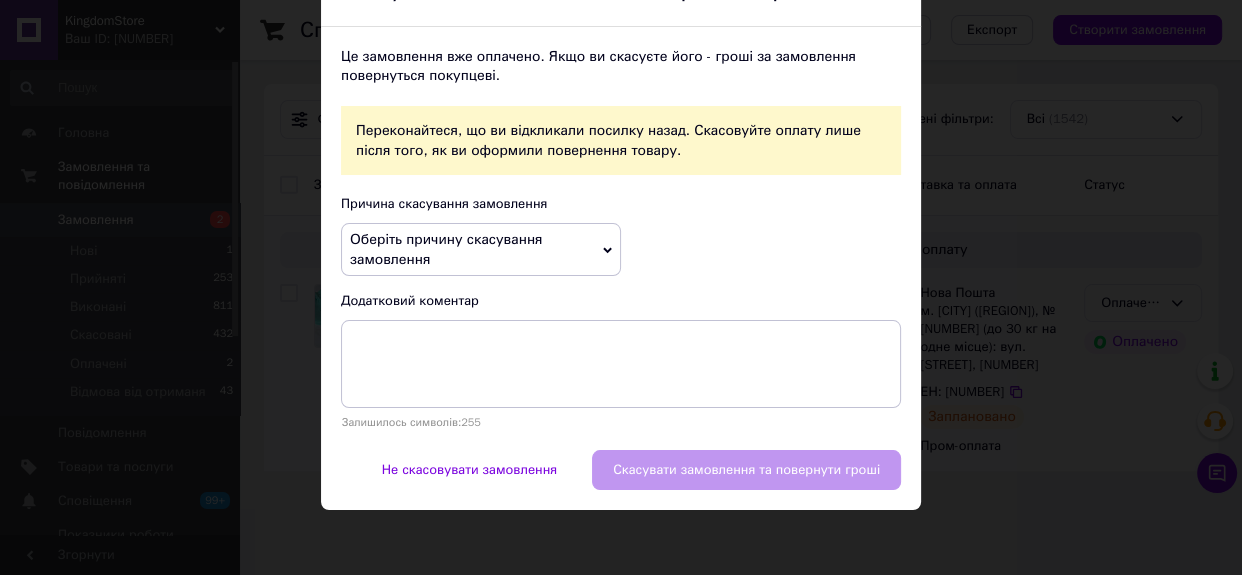 click on "Оберіть причину скасування замовлення" at bounding box center (481, 249) 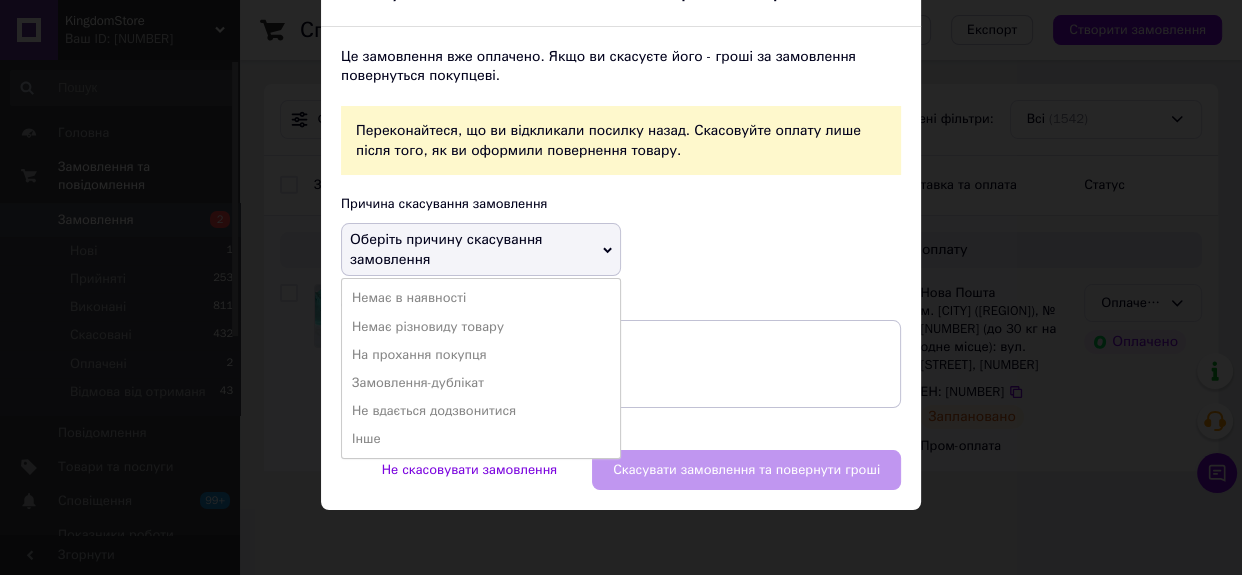 click on "На прохання покупця" at bounding box center (481, 355) 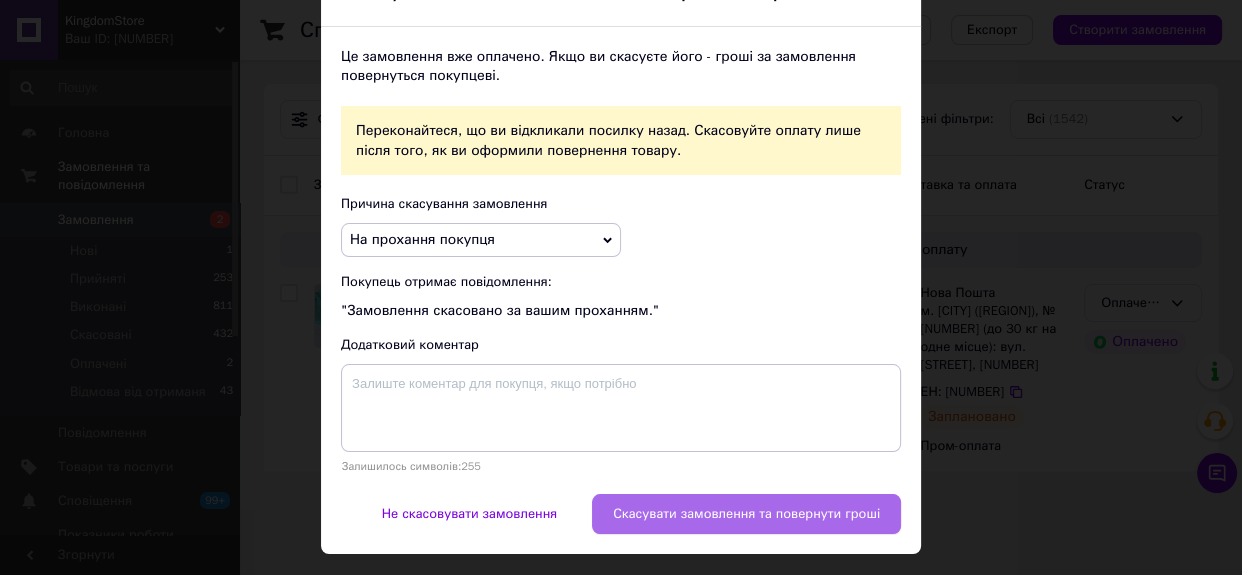 click on "Скасувати замовлення та повернути гроші" at bounding box center [746, 514] 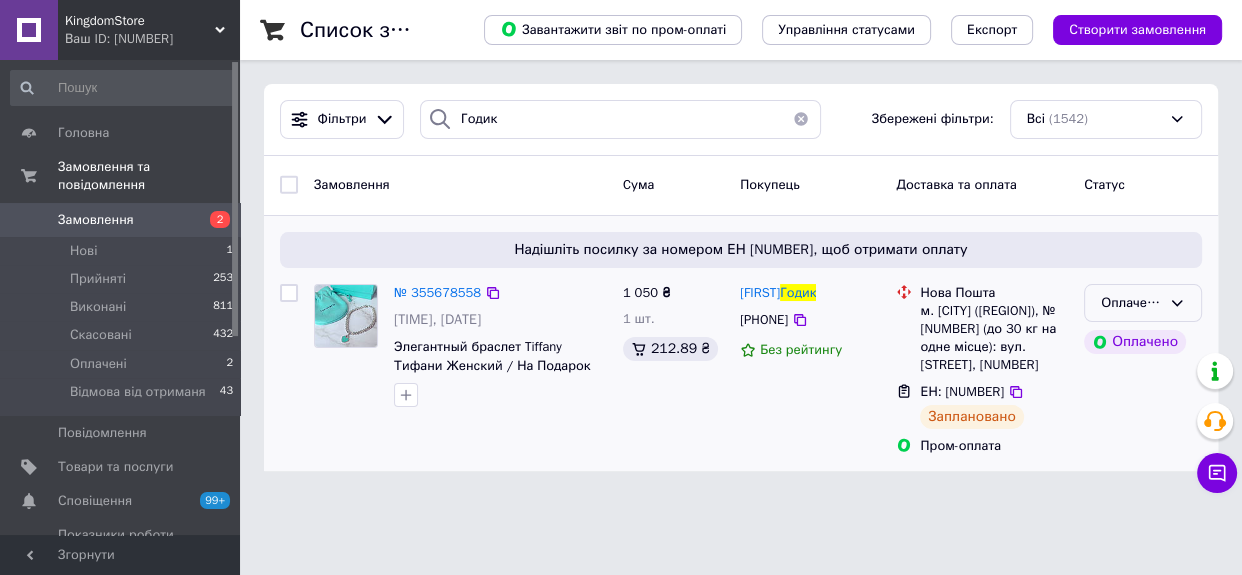 click on "Оплачено" at bounding box center (1143, 303) 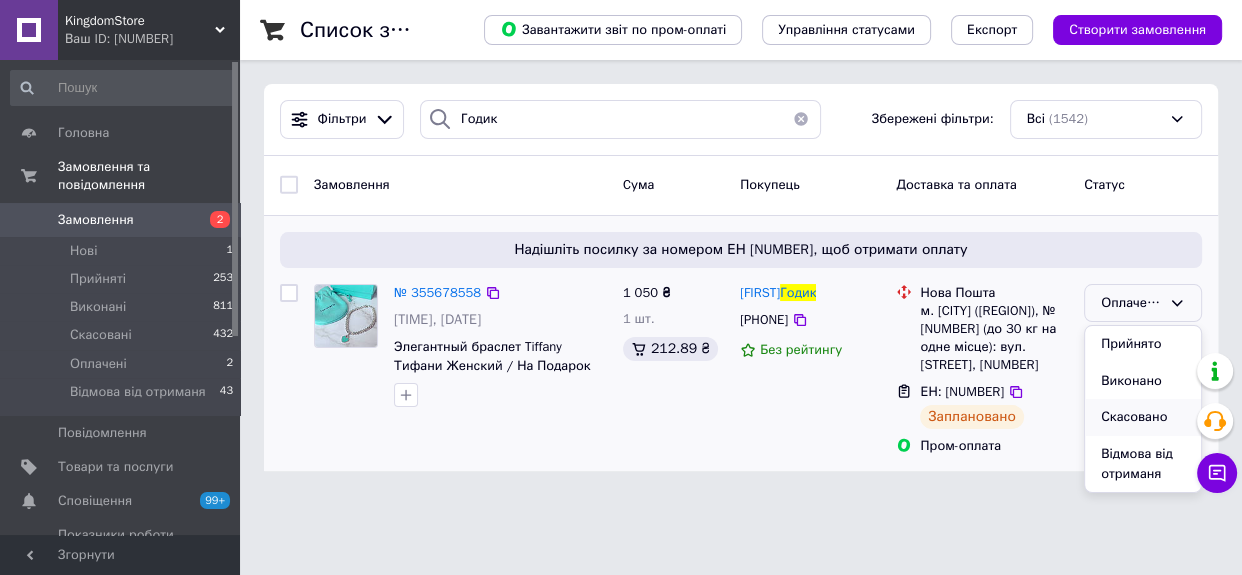 click on "Скасовано" at bounding box center (1143, 417) 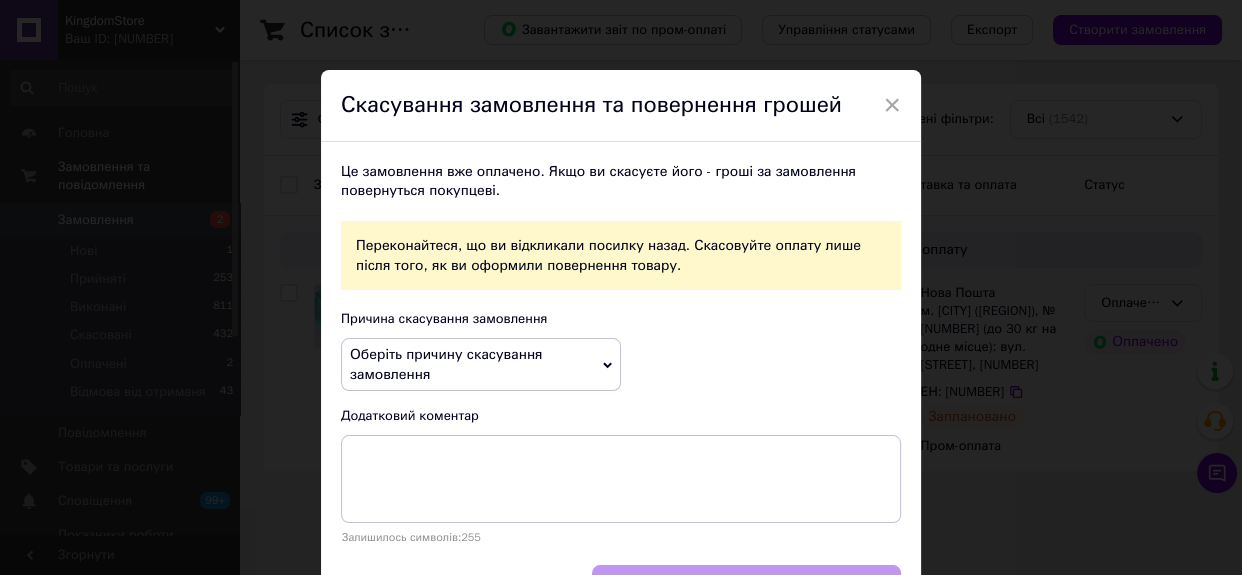 click on "Оберіть причину скасування замовлення" at bounding box center [481, 364] 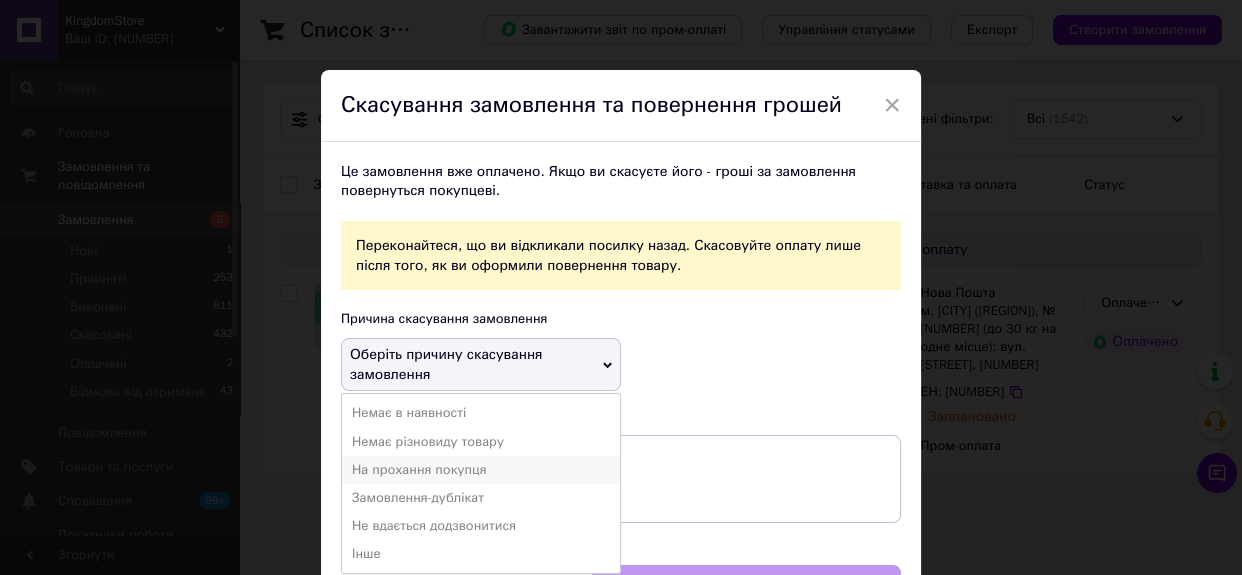 click on "На прохання покупця" at bounding box center (481, 470) 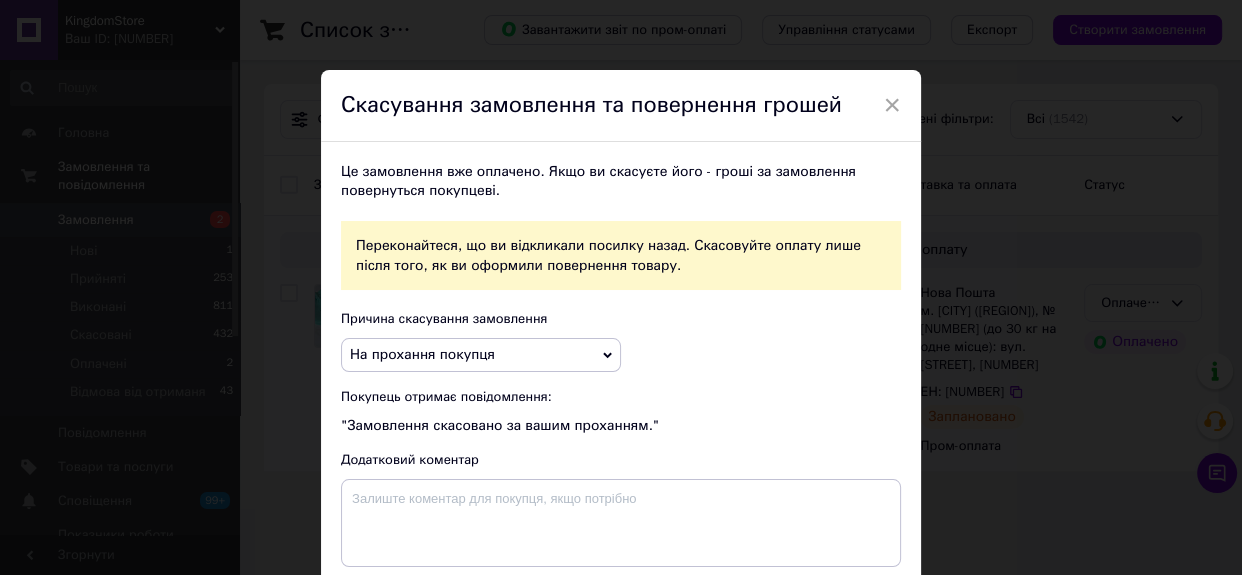 scroll, scrollTop: 90, scrollLeft: 0, axis: vertical 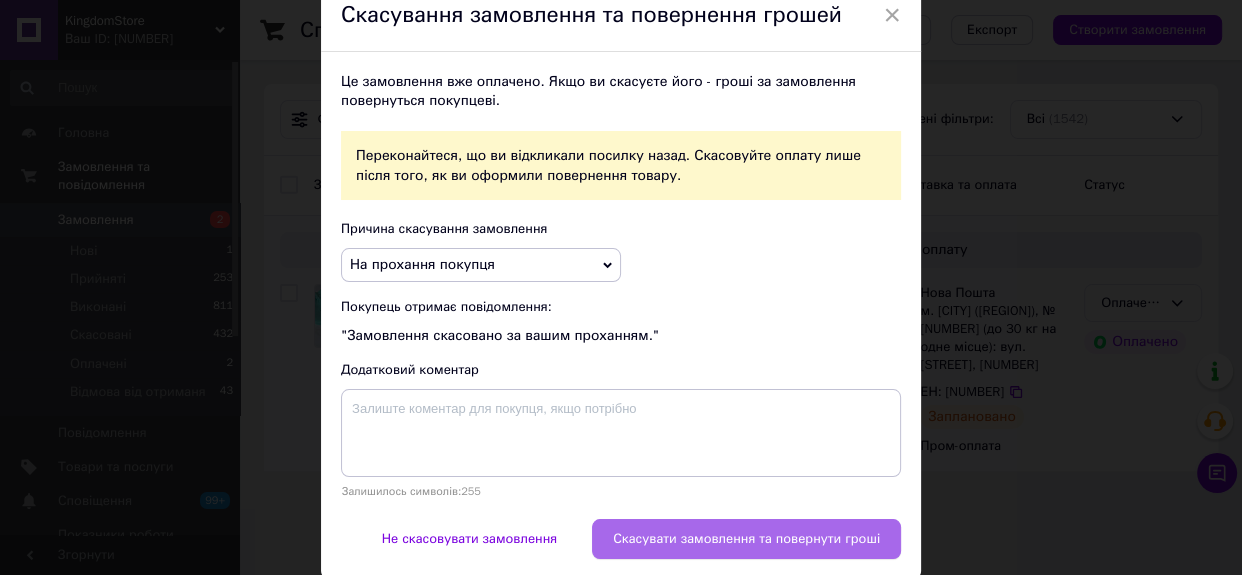 click on "Скасувати замовлення та повернути гроші" at bounding box center (746, 539) 